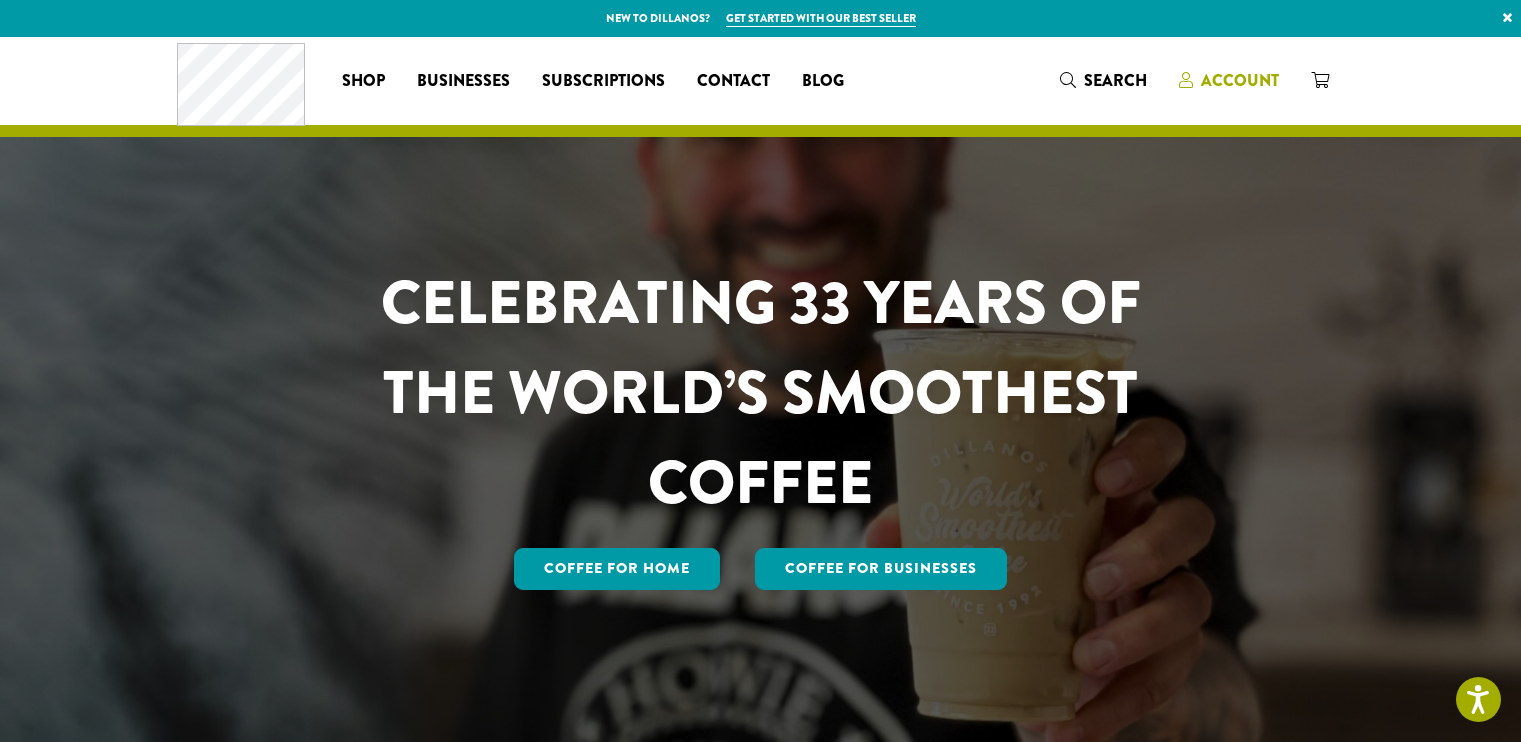 scroll, scrollTop: 0, scrollLeft: 0, axis: both 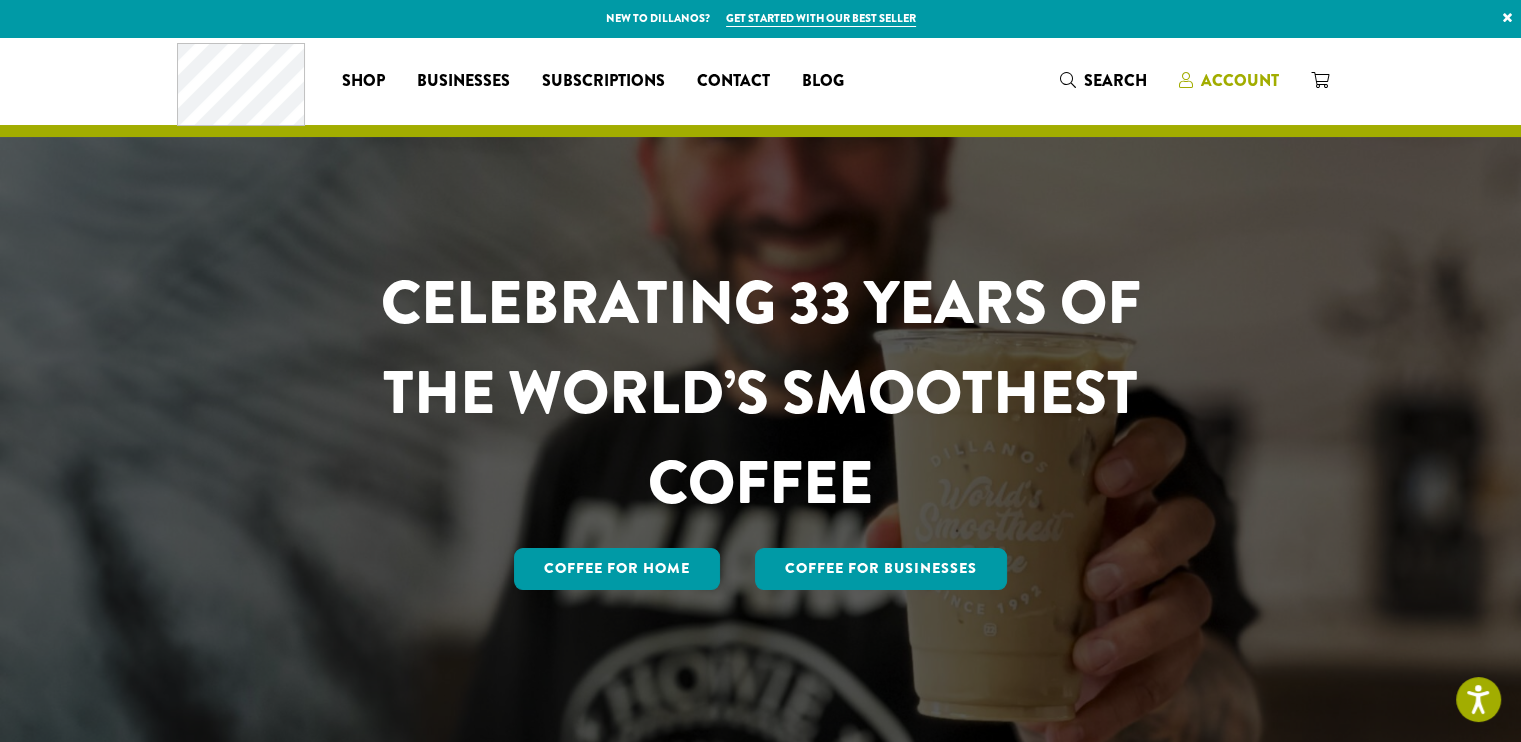click on "Account" at bounding box center [1240, 80] 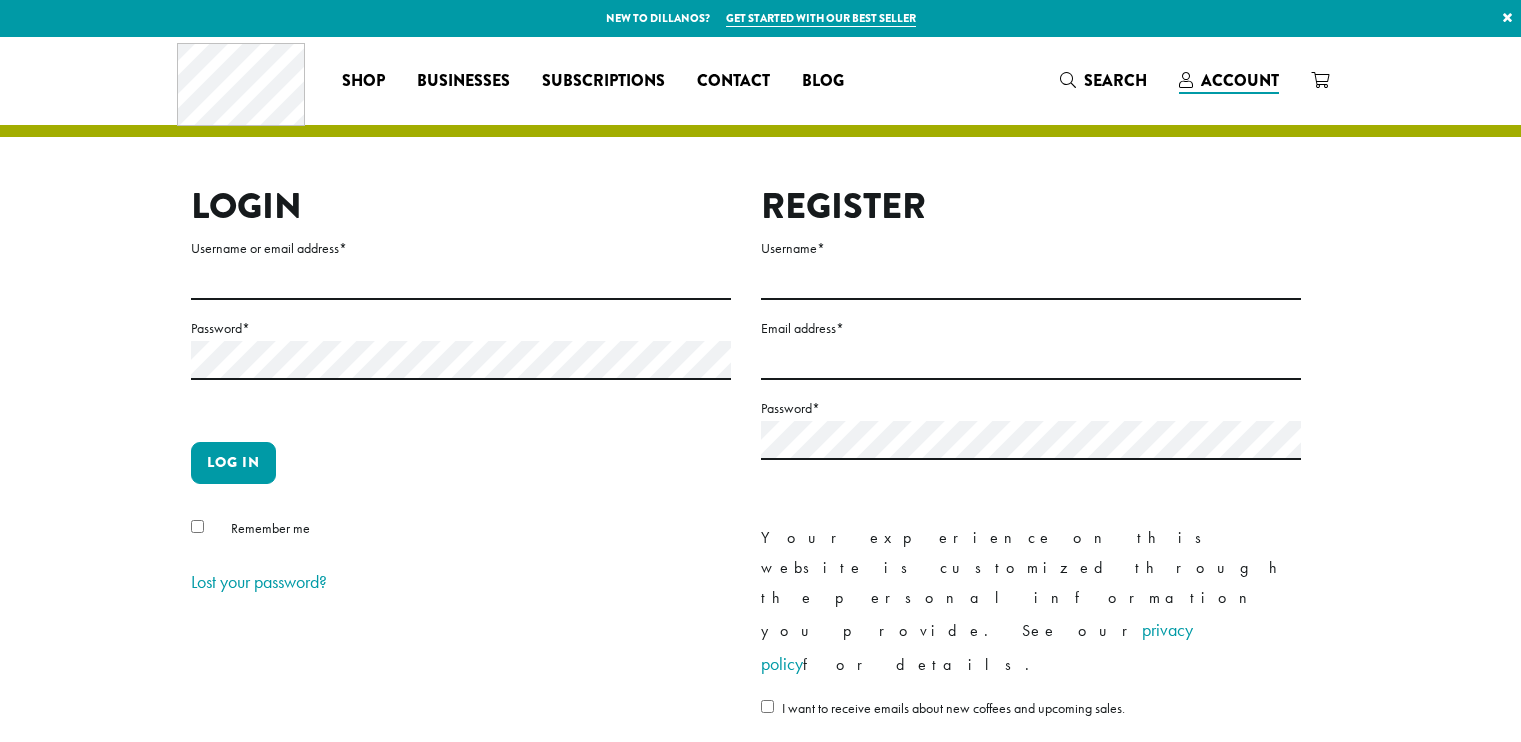 scroll, scrollTop: 0, scrollLeft: 0, axis: both 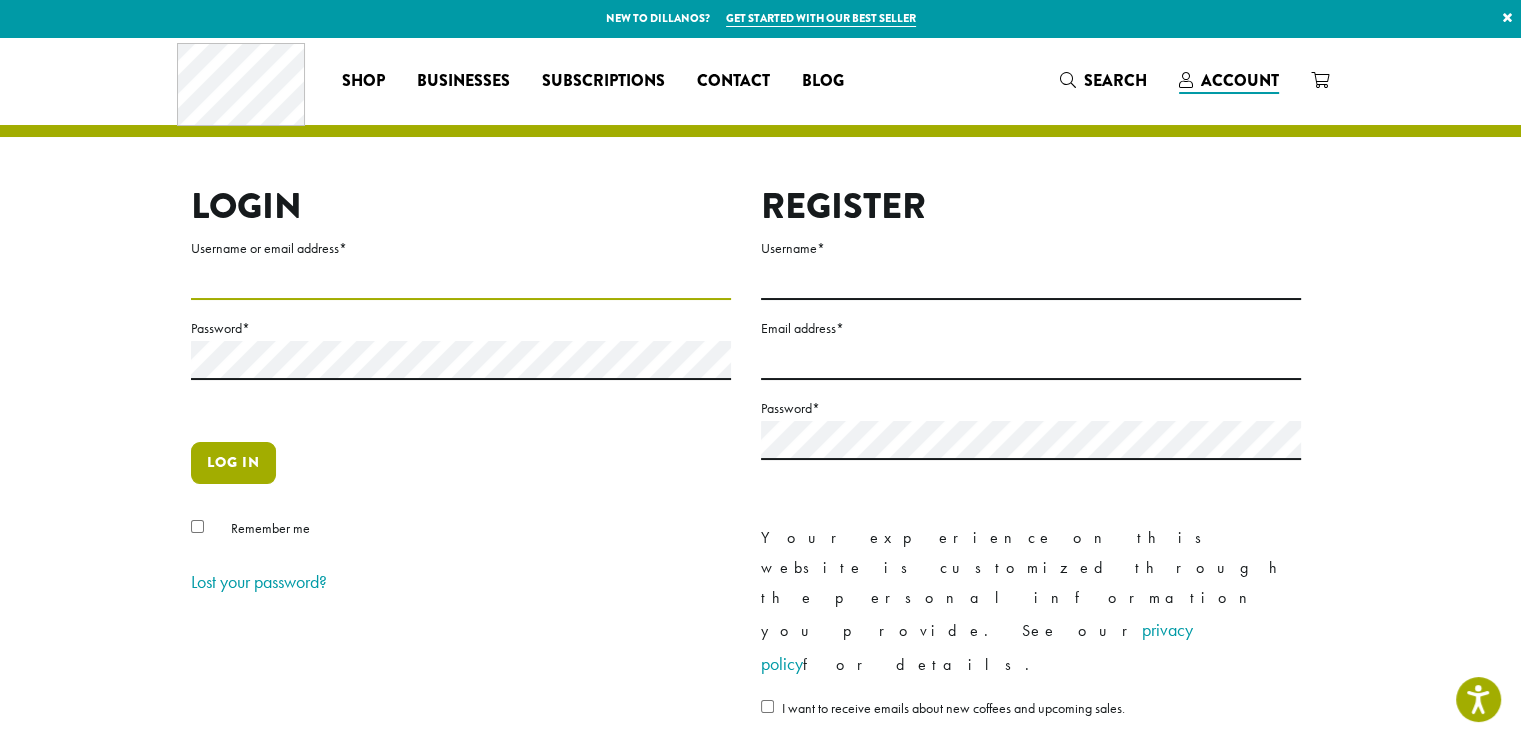 type on "**********" 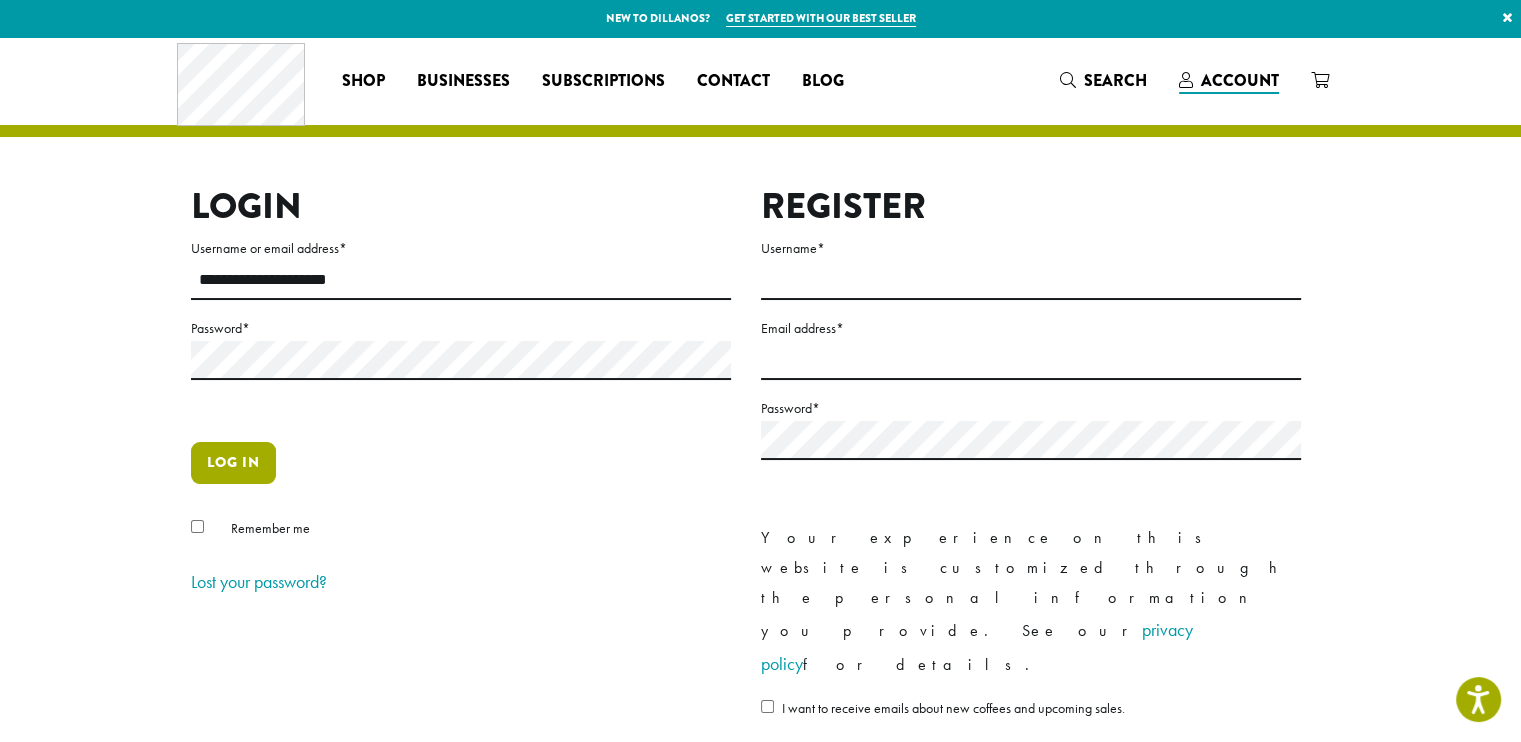 click on "Log in" at bounding box center (233, 463) 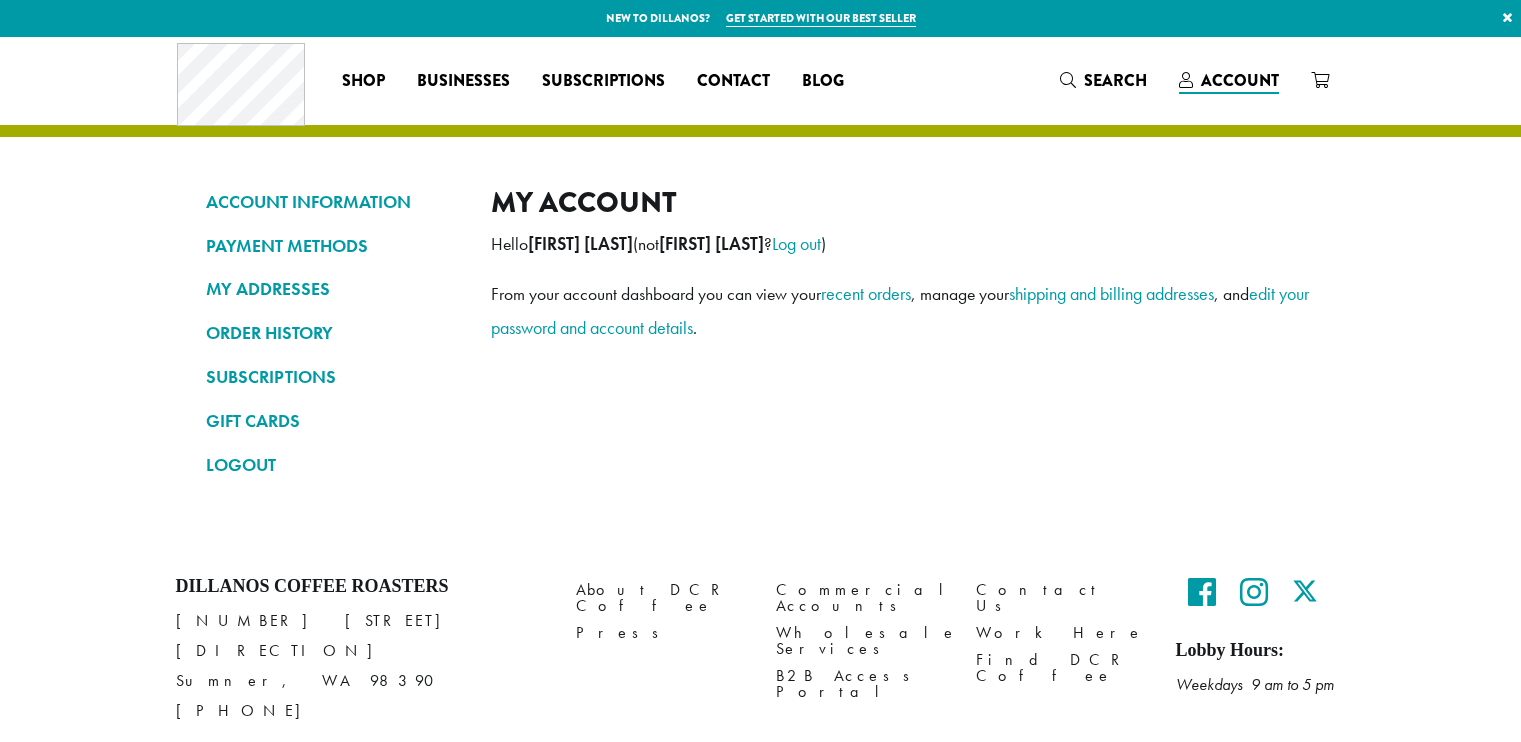 scroll, scrollTop: 0, scrollLeft: 0, axis: both 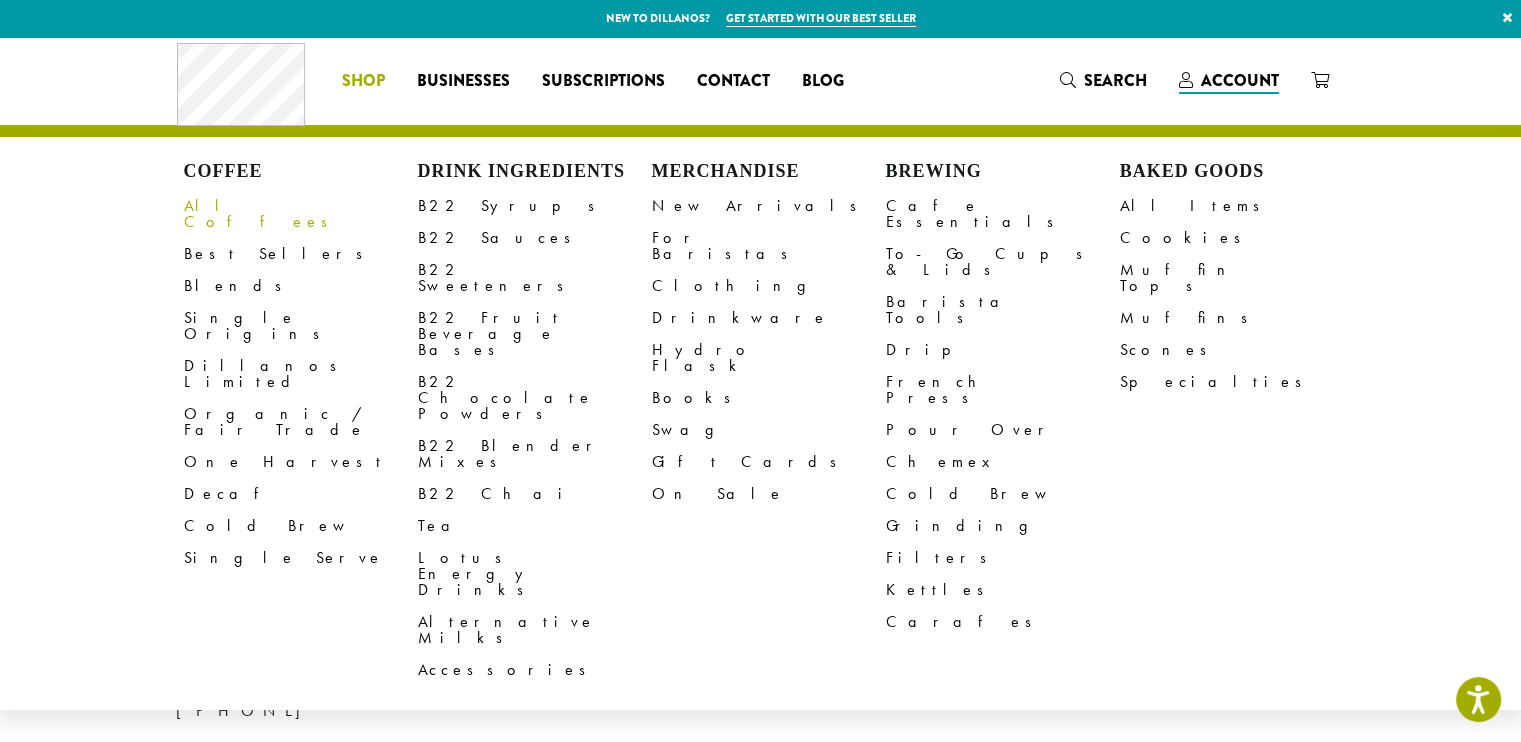 click on "All Coffees" at bounding box center [301, 214] 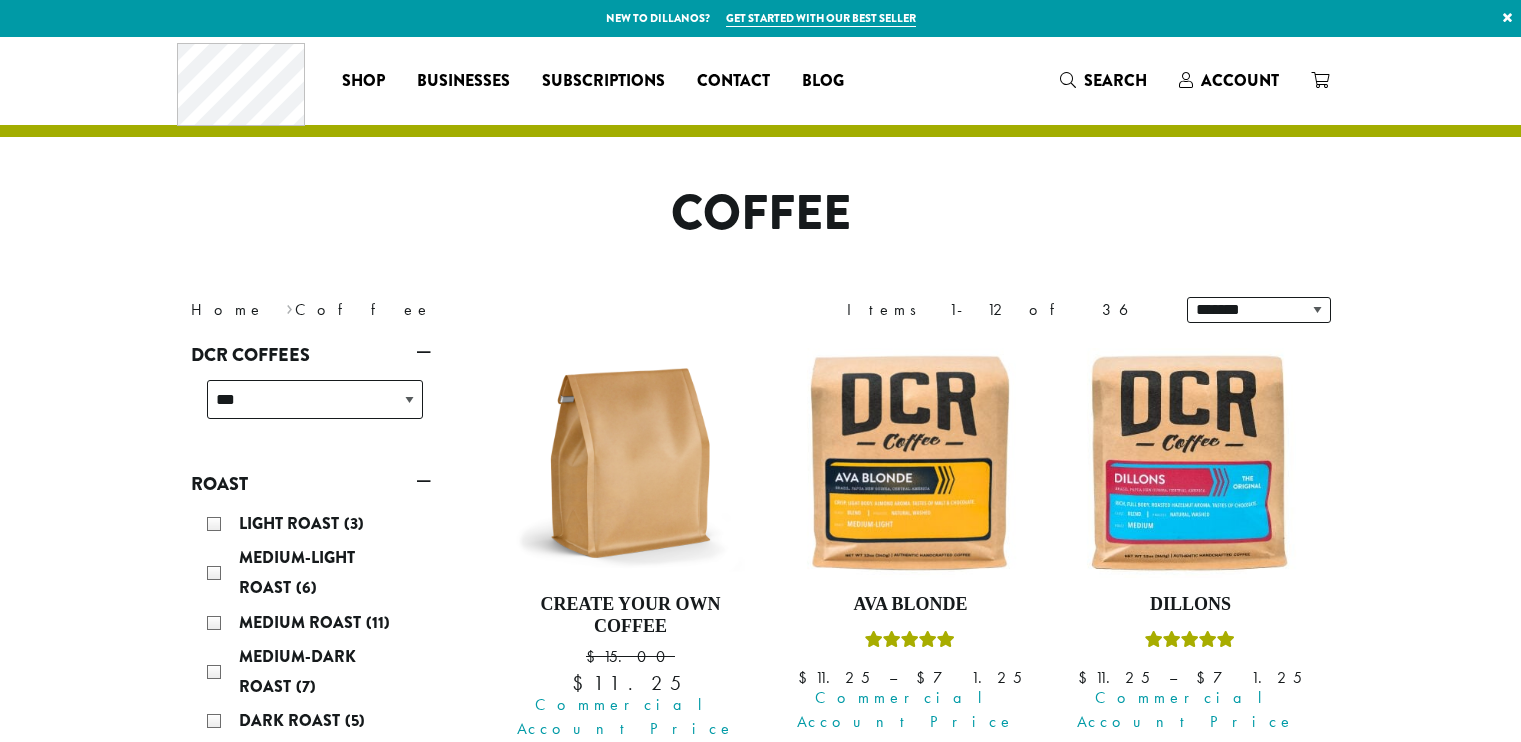 scroll, scrollTop: 0, scrollLeft: 0, axis: both 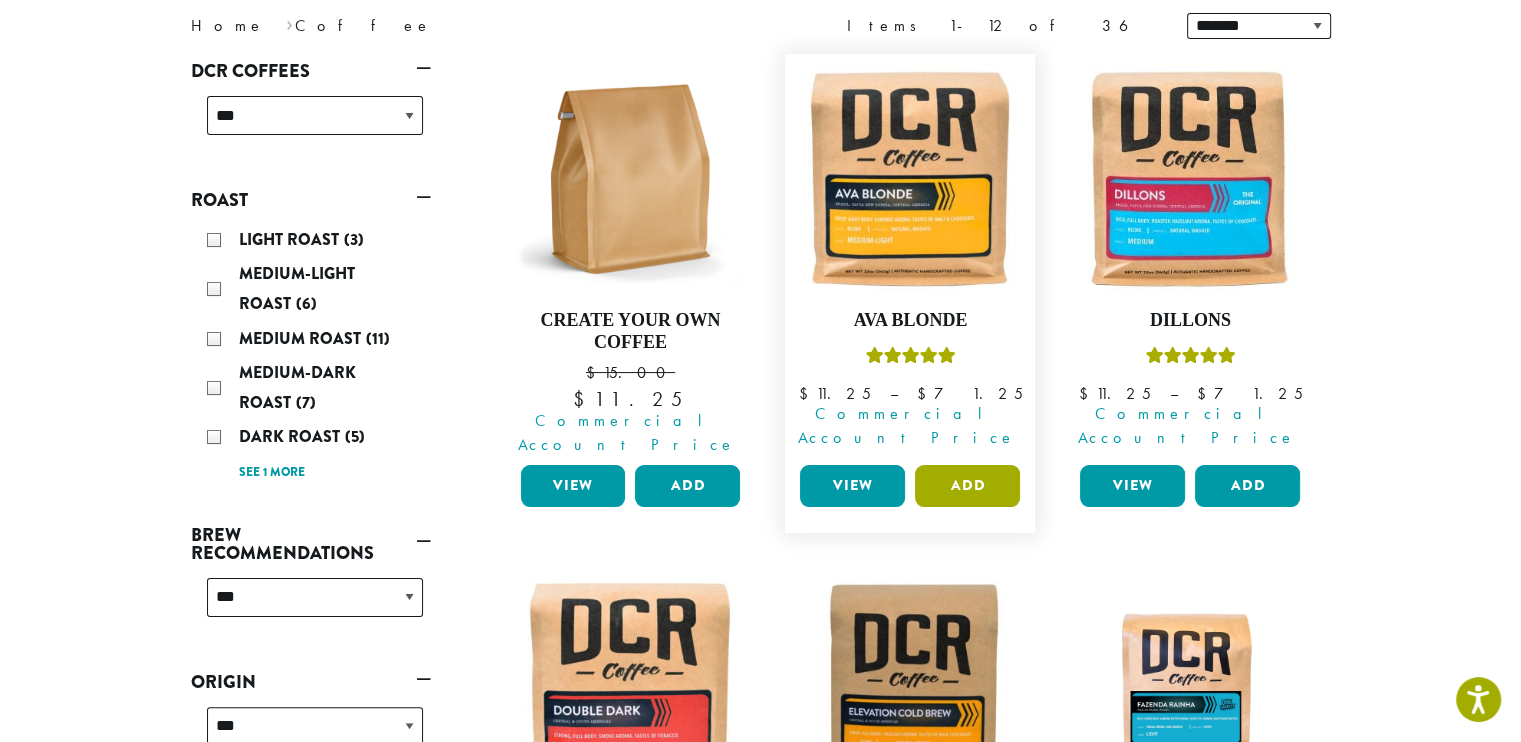 click on "Add" at bounding box center (967, 486) 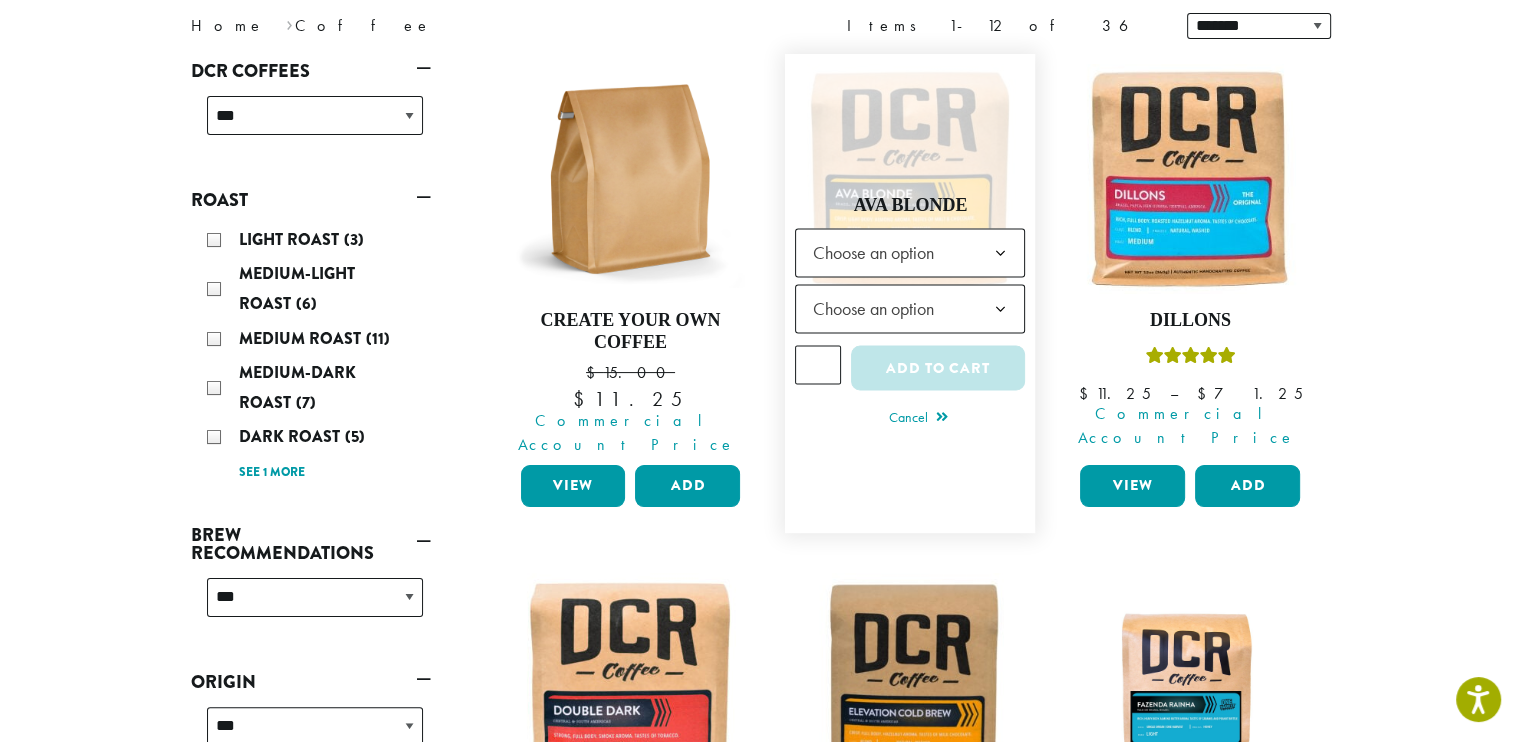 click 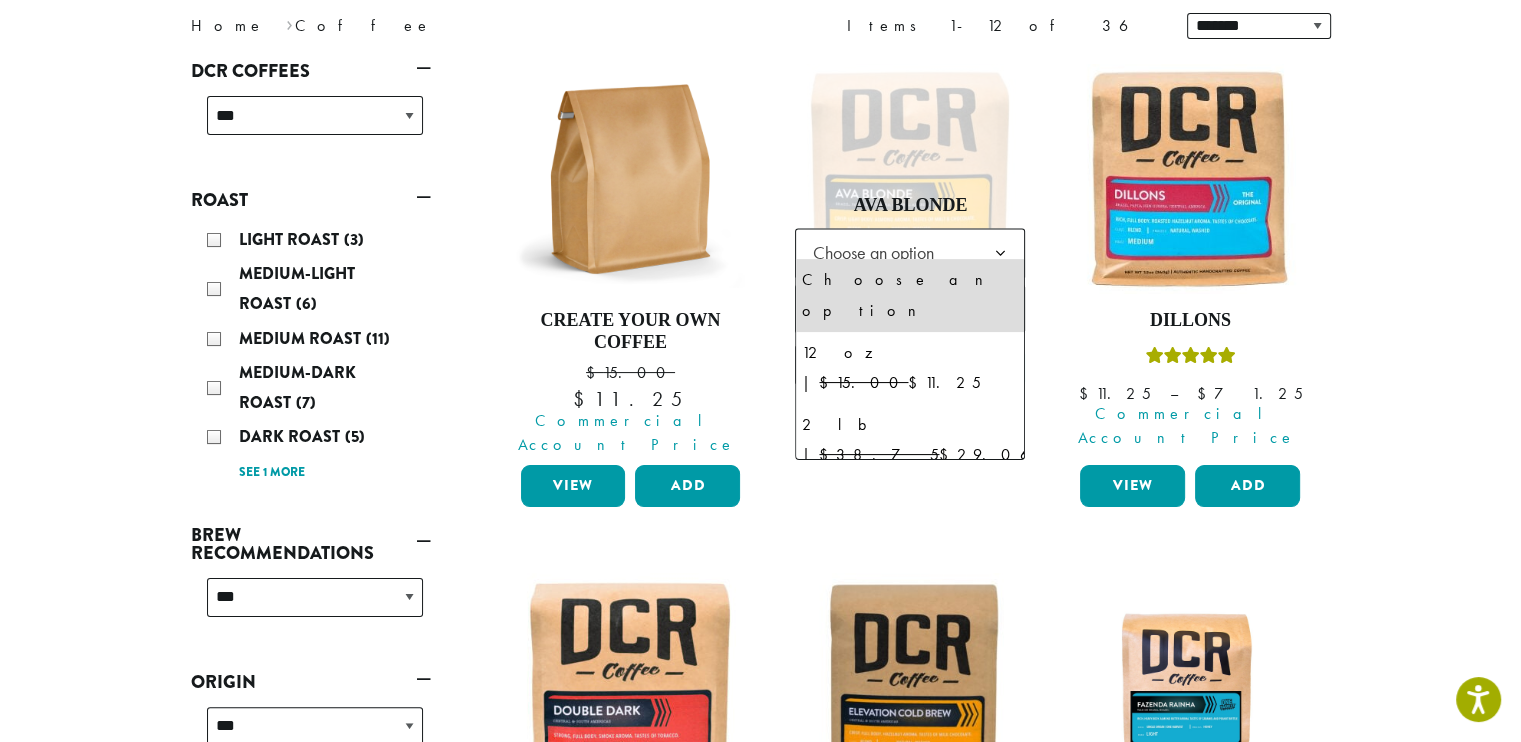 select on "**********" 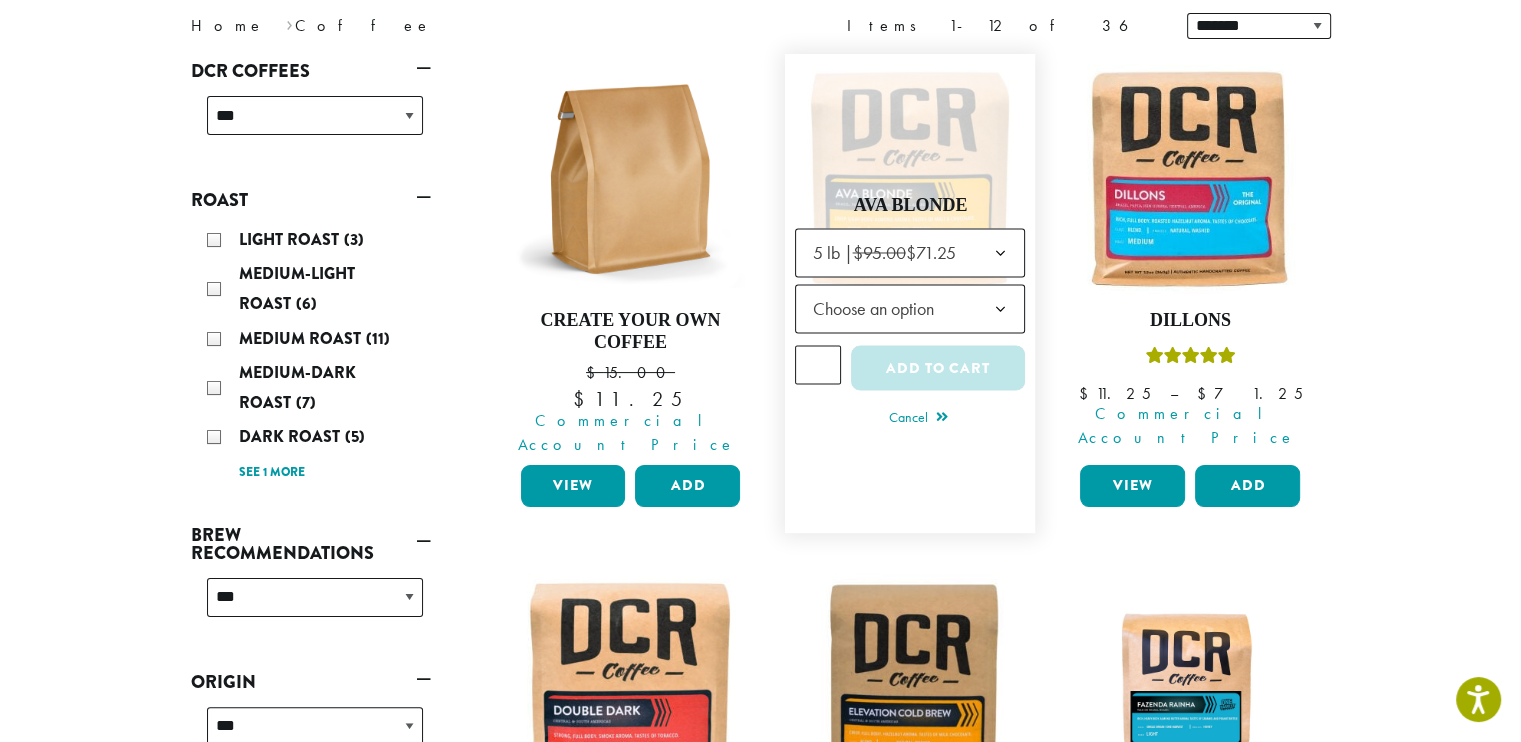 click 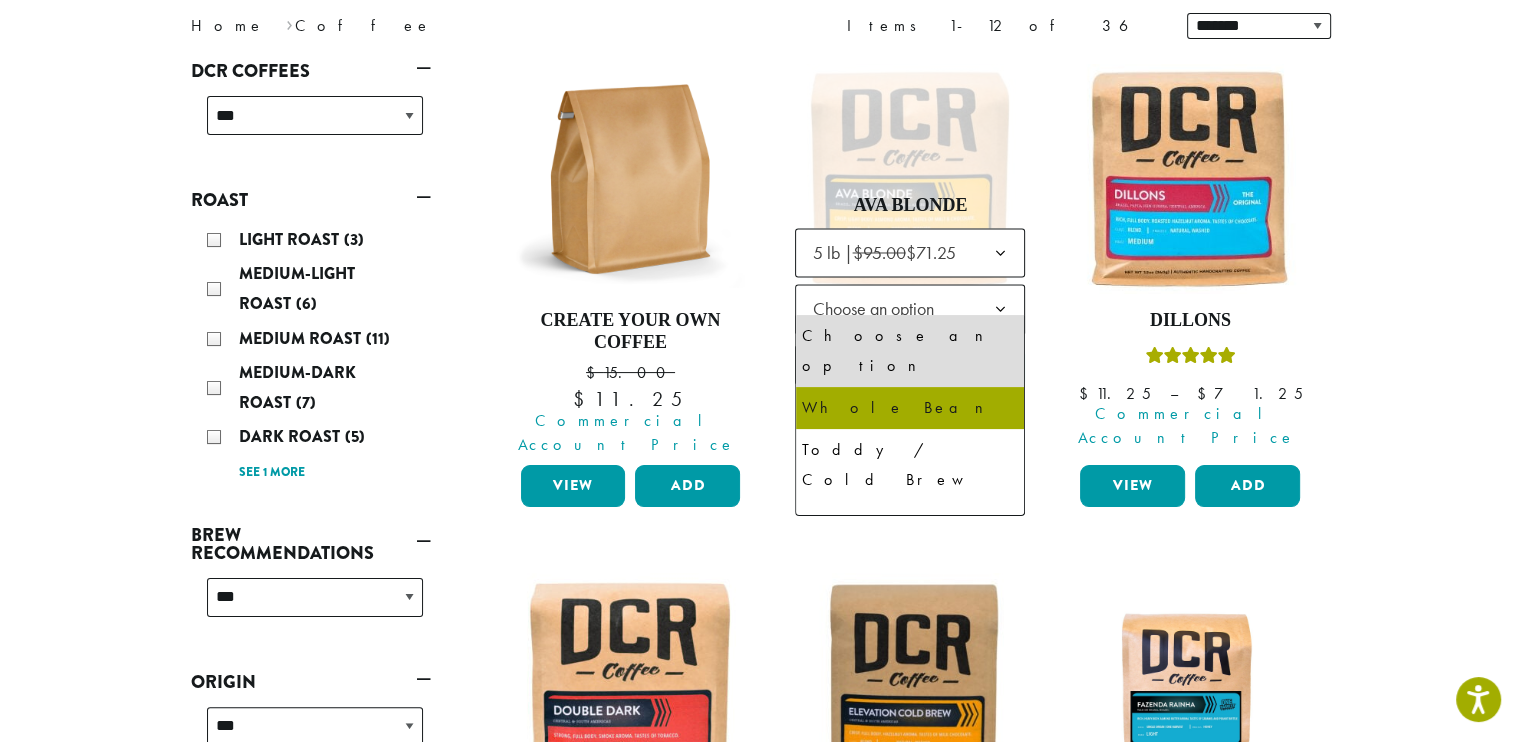 select on "**********" 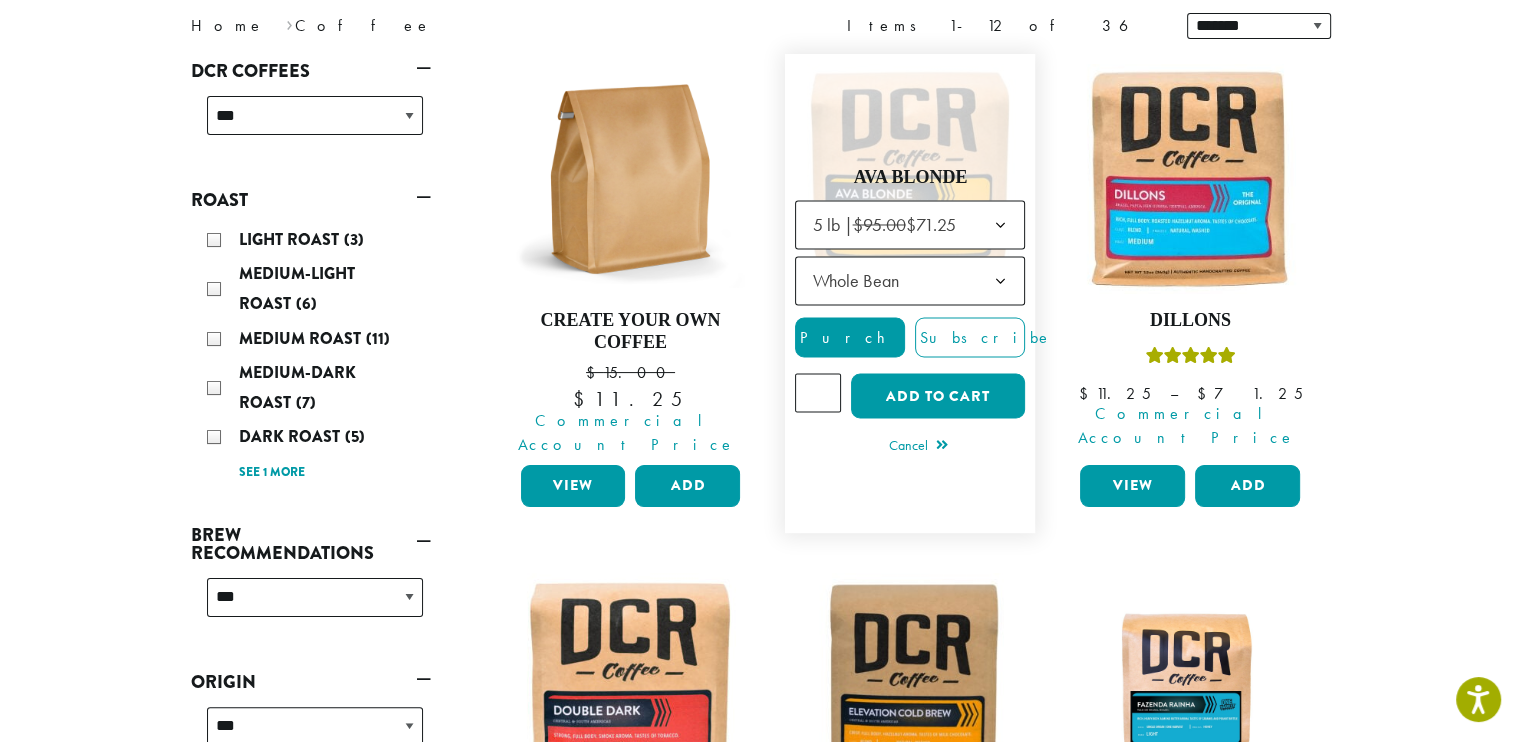 click on "*" 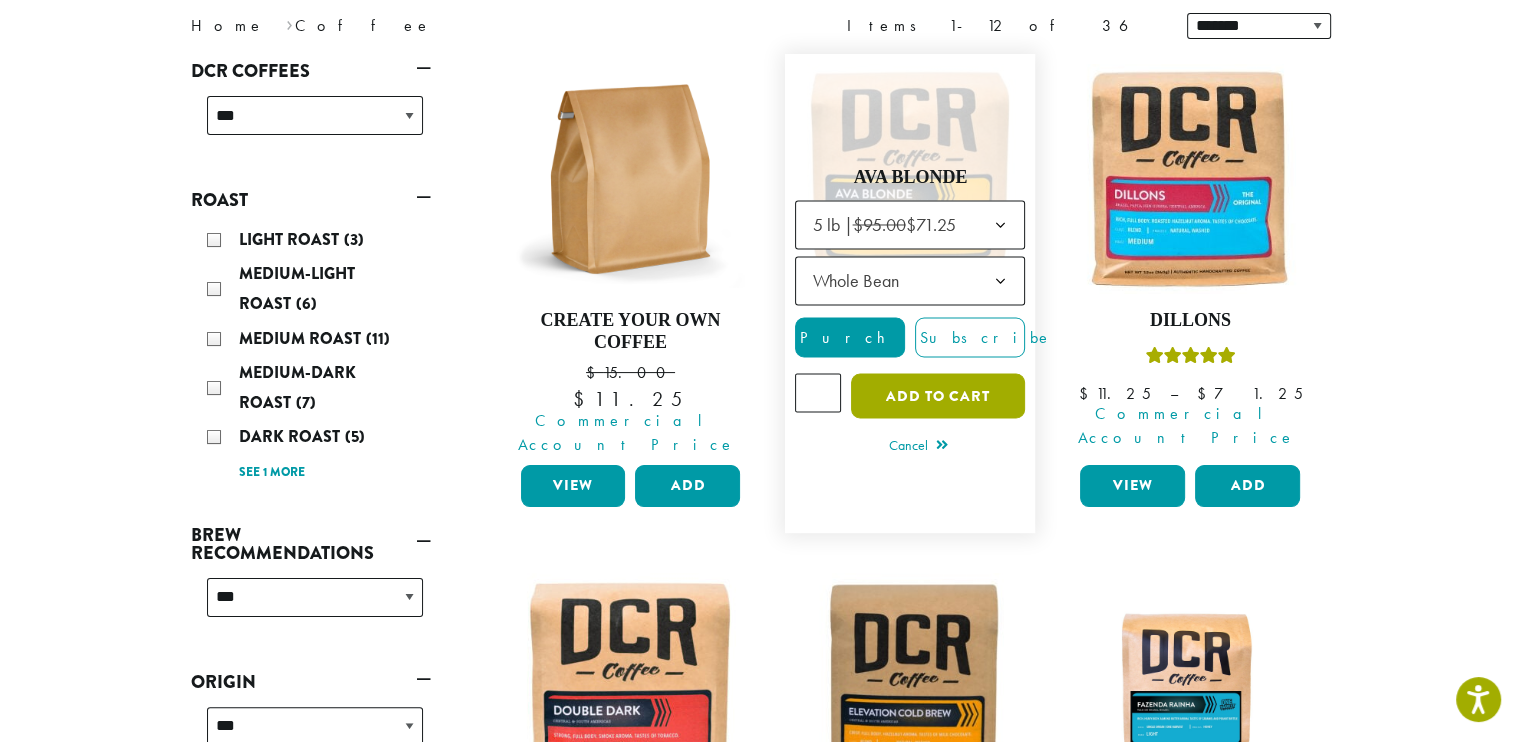 click on "Add to cart" 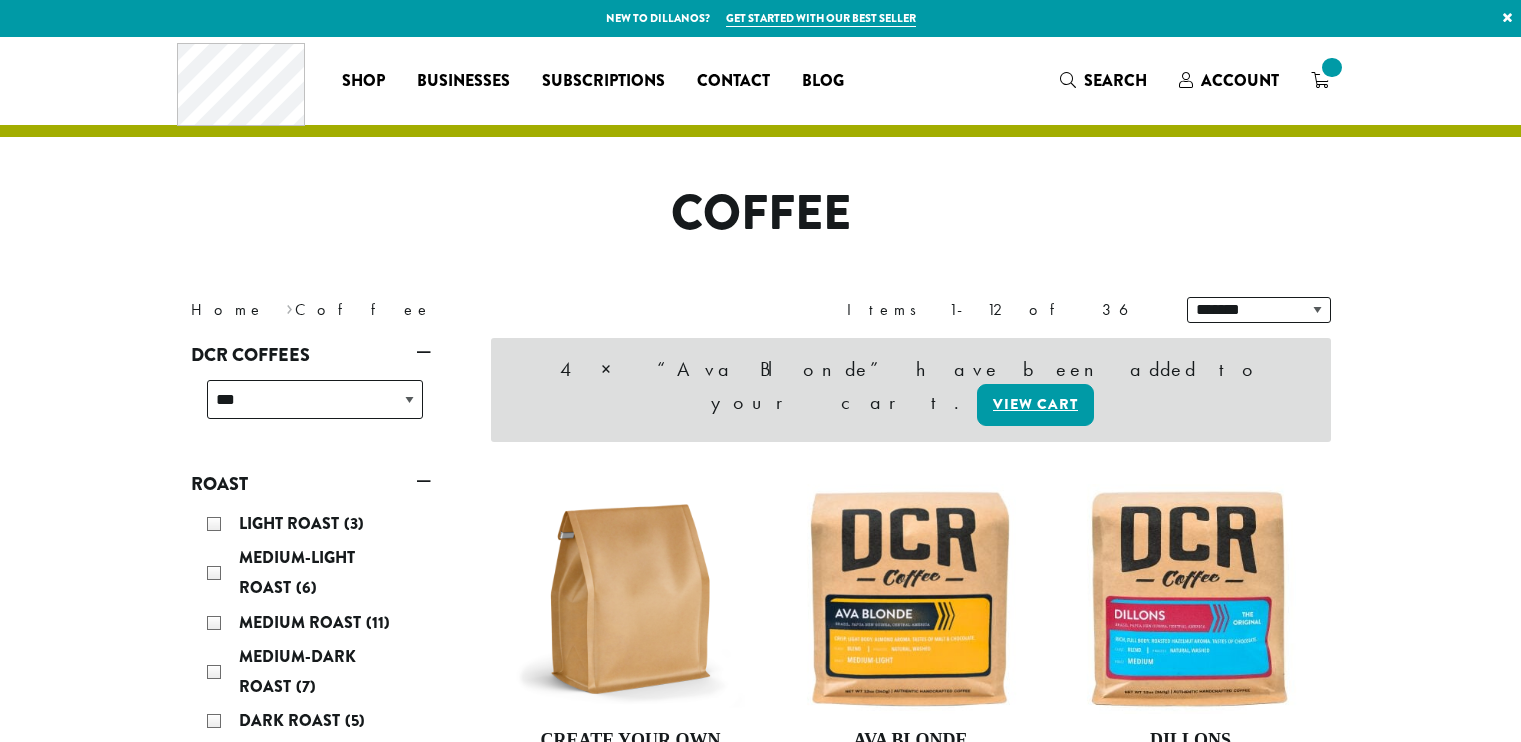 scroll, scrollTop: 0, scrollLeft: 0, axis: both 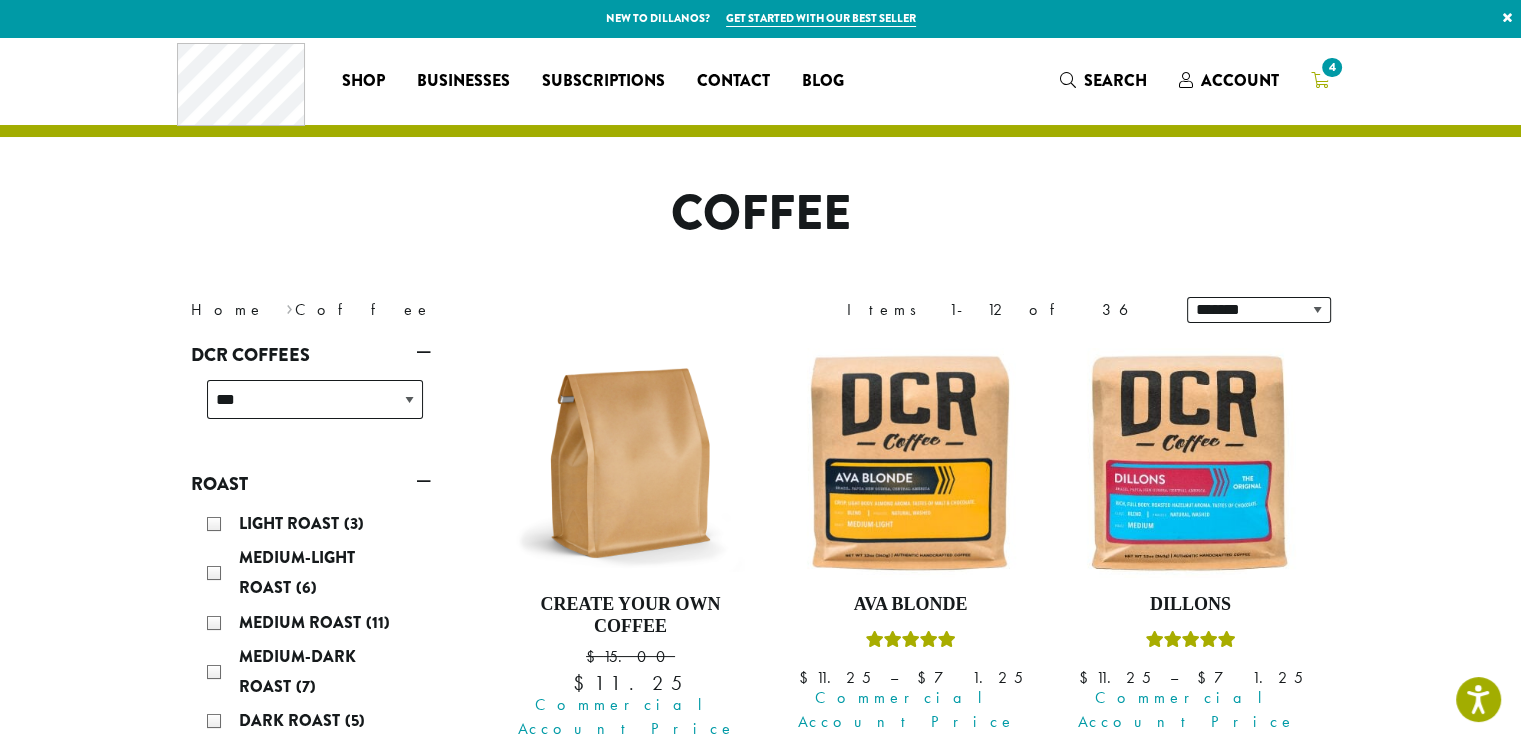 click on "4" at bounding box center [1331, 67] 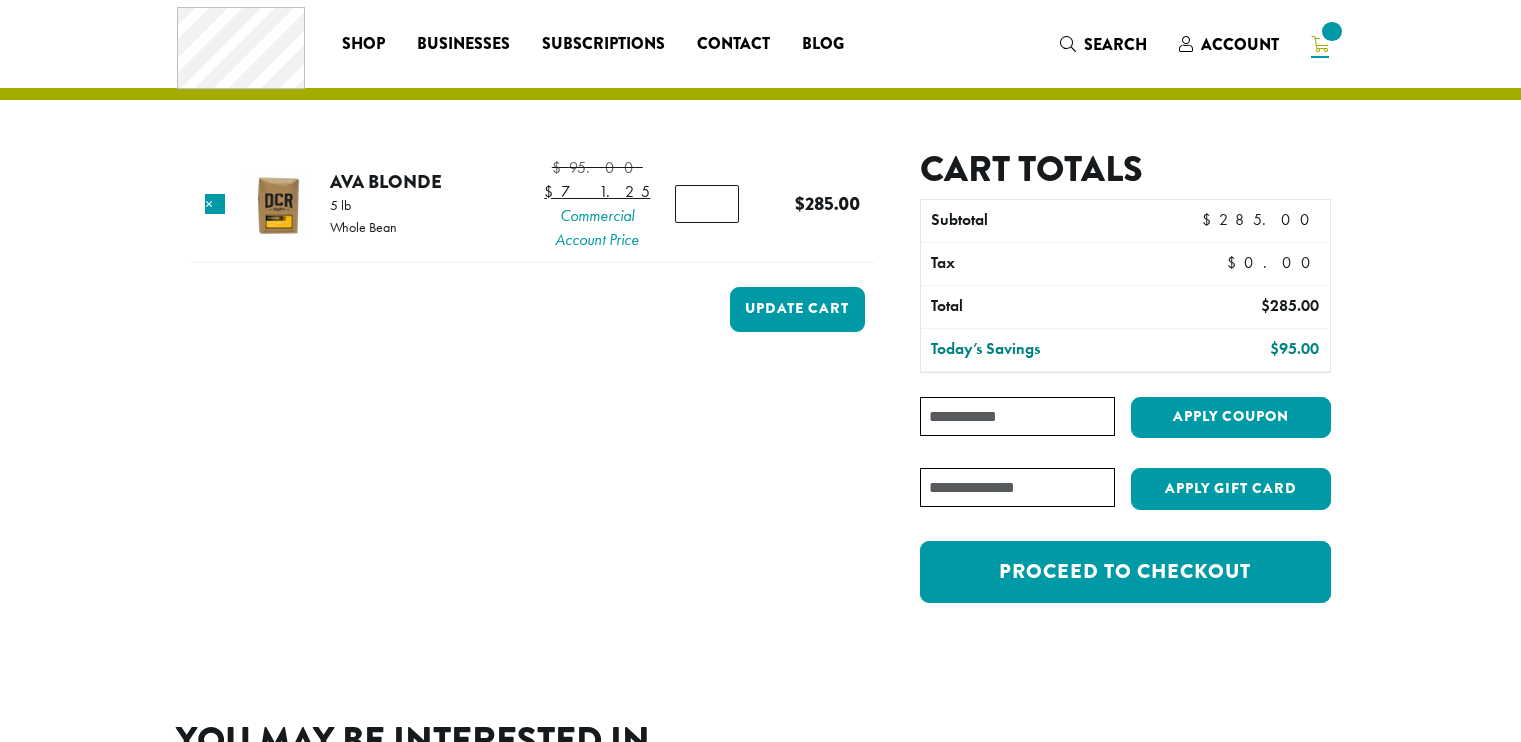 scroll, scrollTop: 0, scrollLeft: 0, axis: both 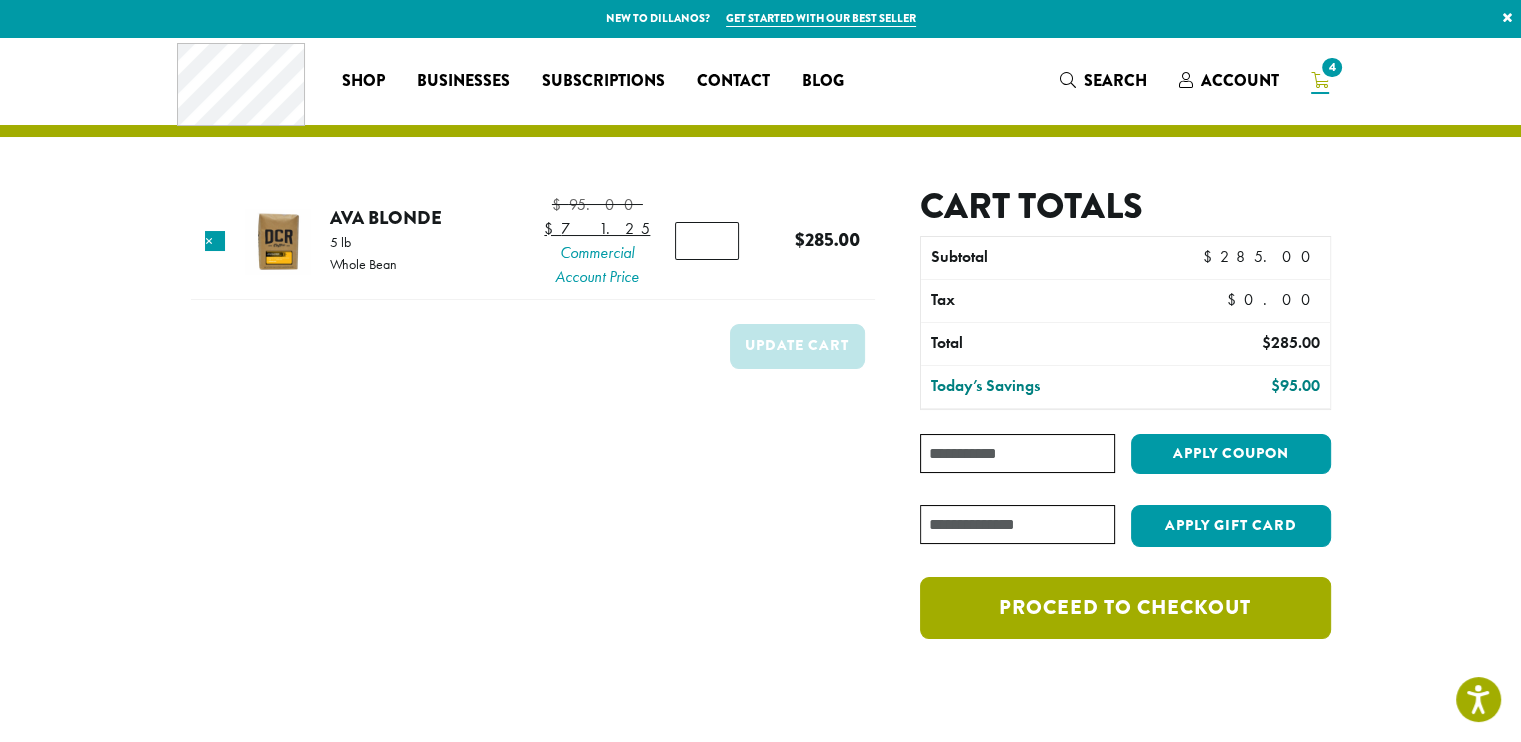 click on "Proceed to checkout" at bounding box center (1125, 608) 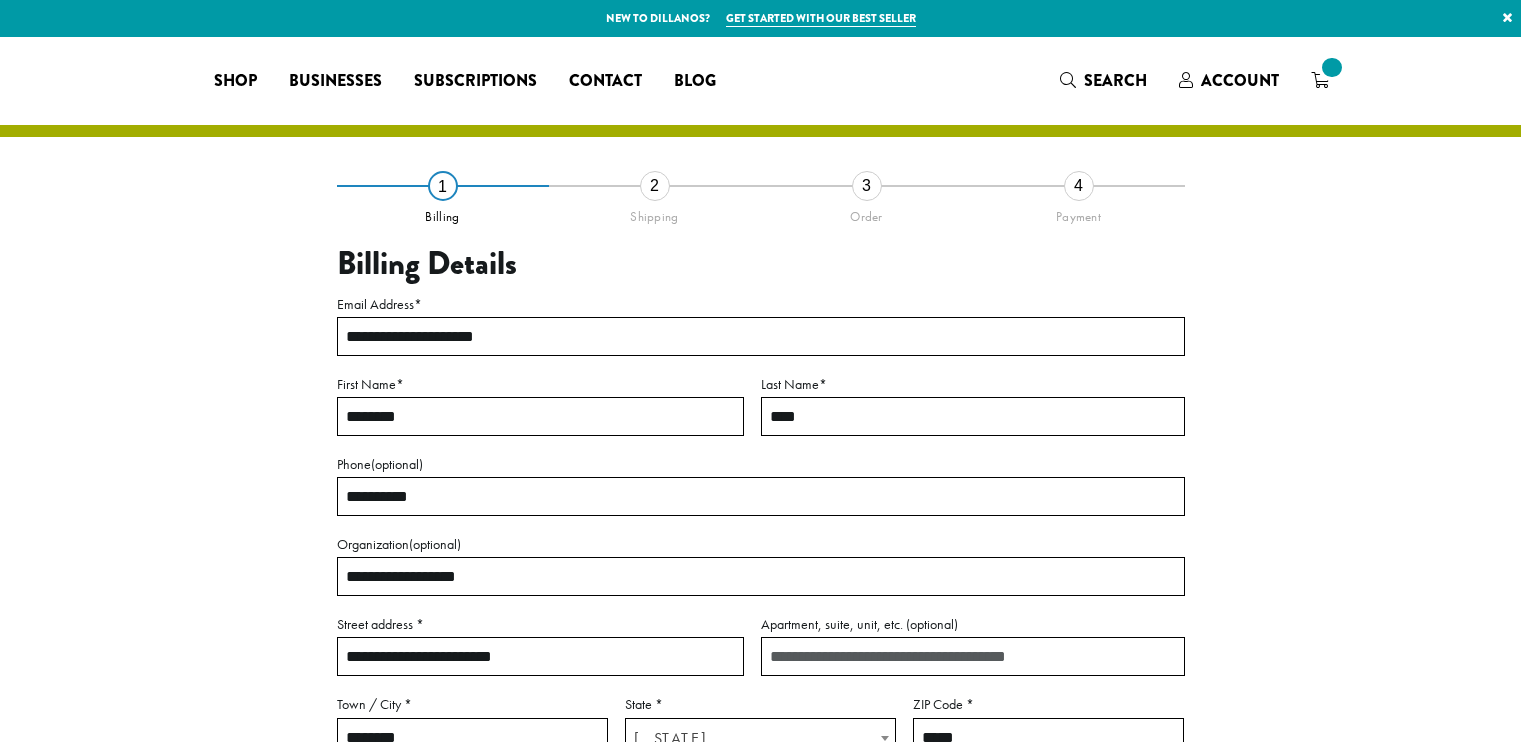 select on "**" 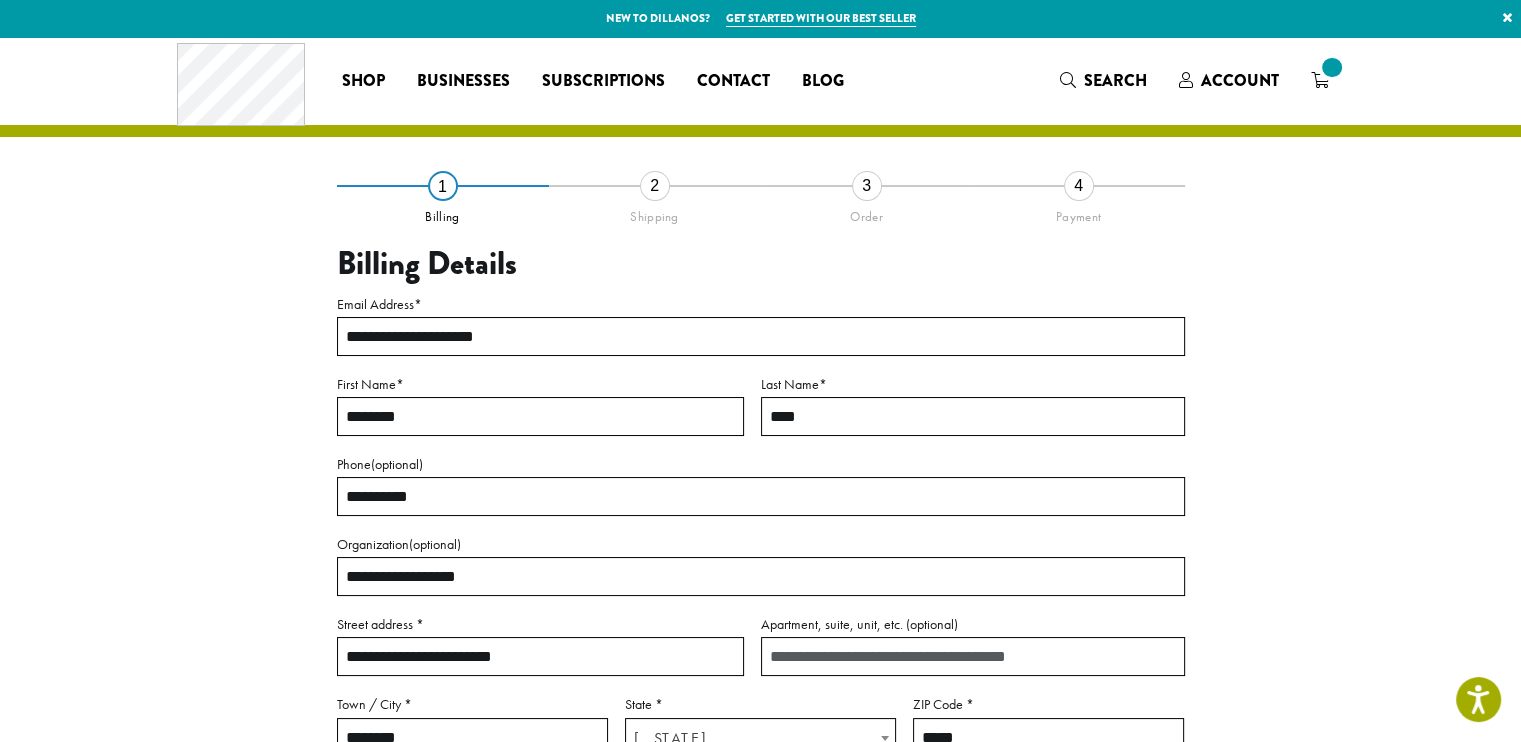 scroll, scrollTop: 0, scrollLeft: 0, axis: both 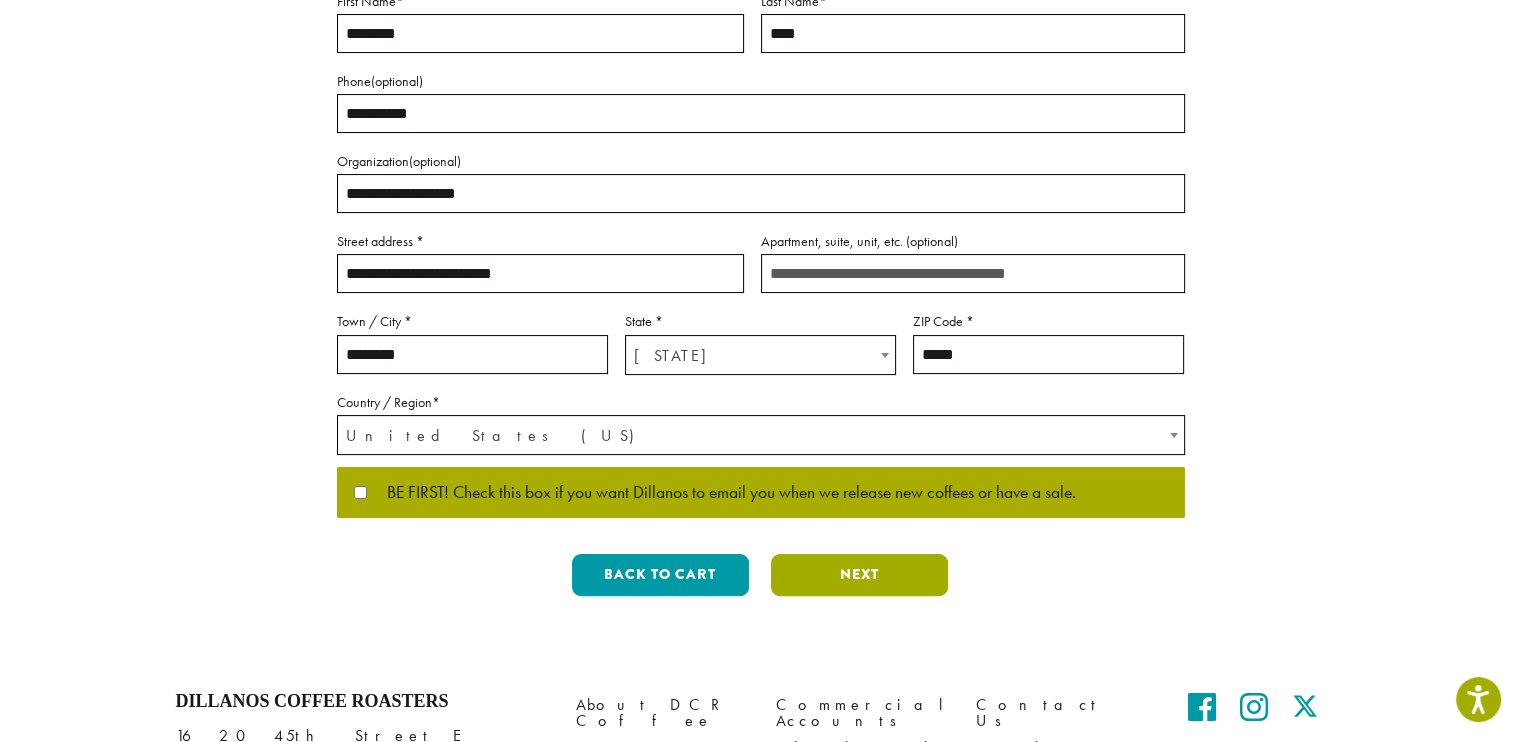 click on "Next" at bounding box center (859, 575) 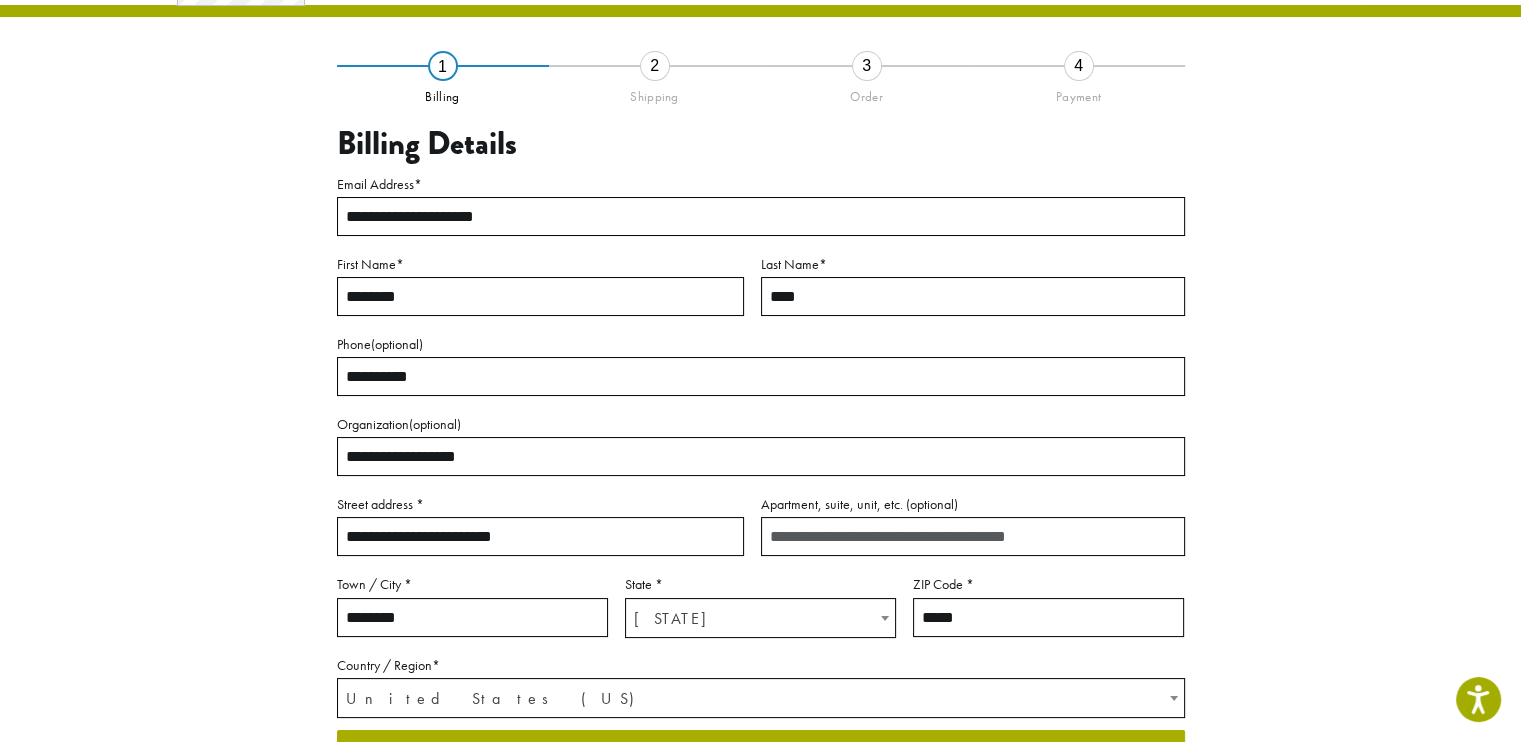 scroll, scrollTop: 100, scrollLeft: 0, axis: vertical 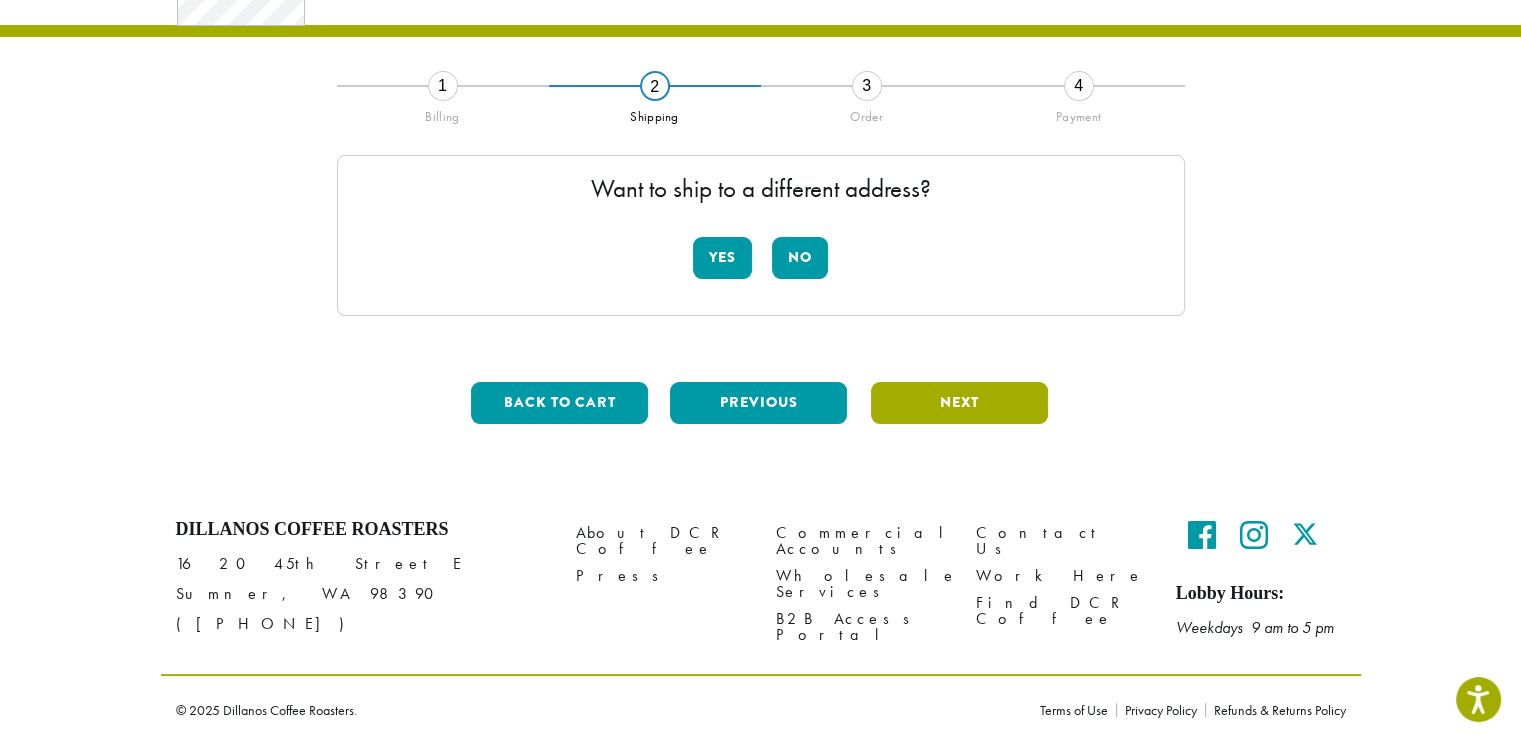click on "Next" at bounding box center [959, 403] 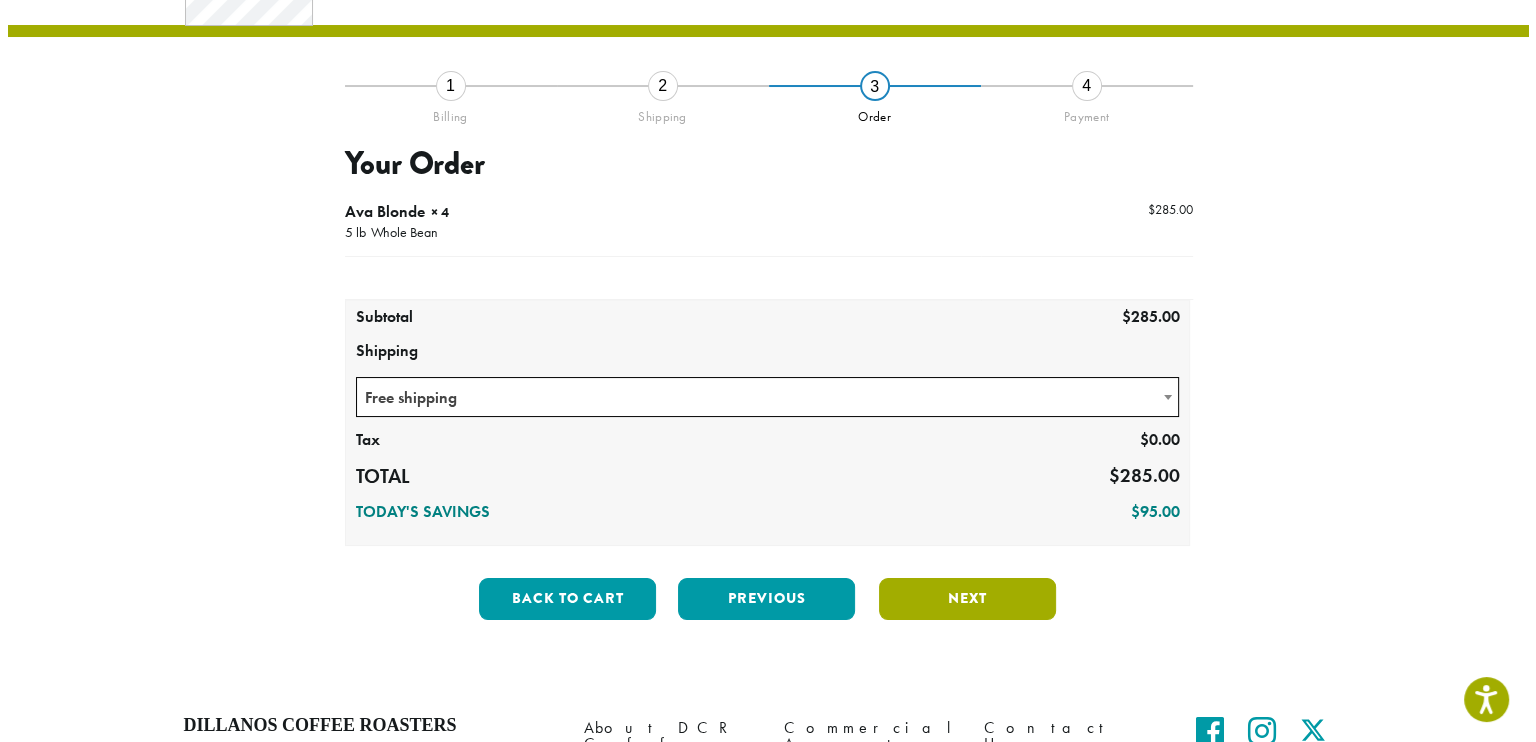 scroll, scrollTop: 114, scrollLeft: 0, axis: vertical 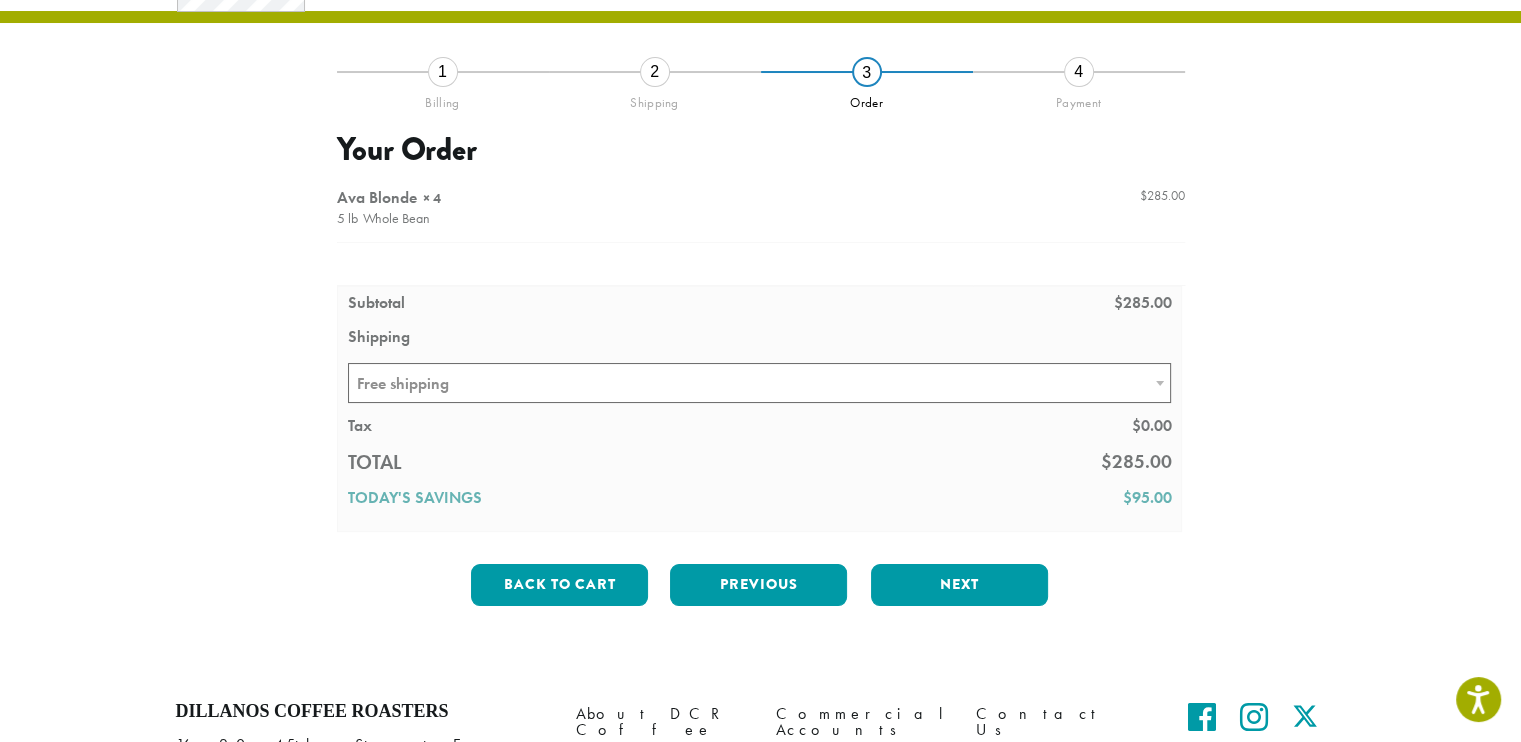 click at bounding box center (761, 355) 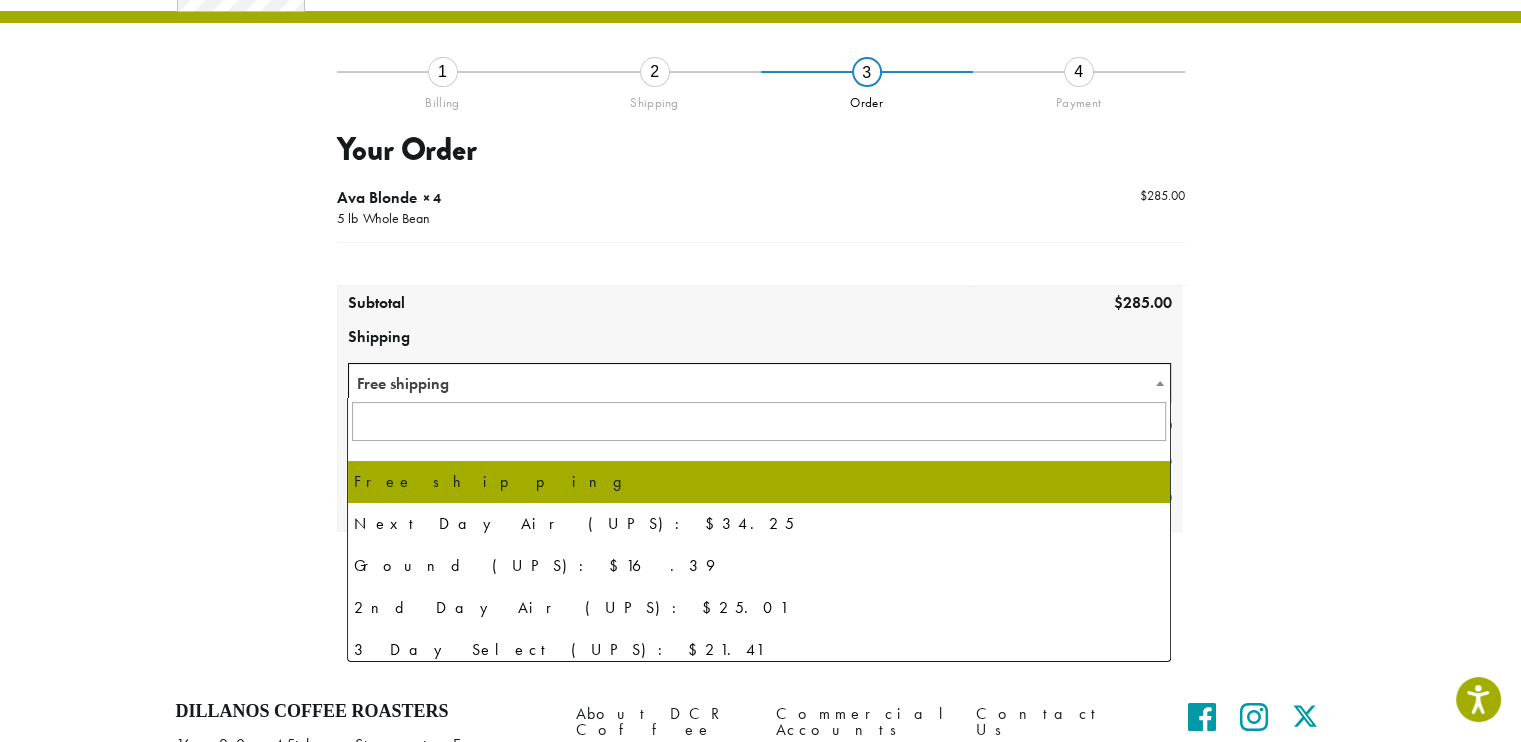 click at bounding box center (1160, 383) 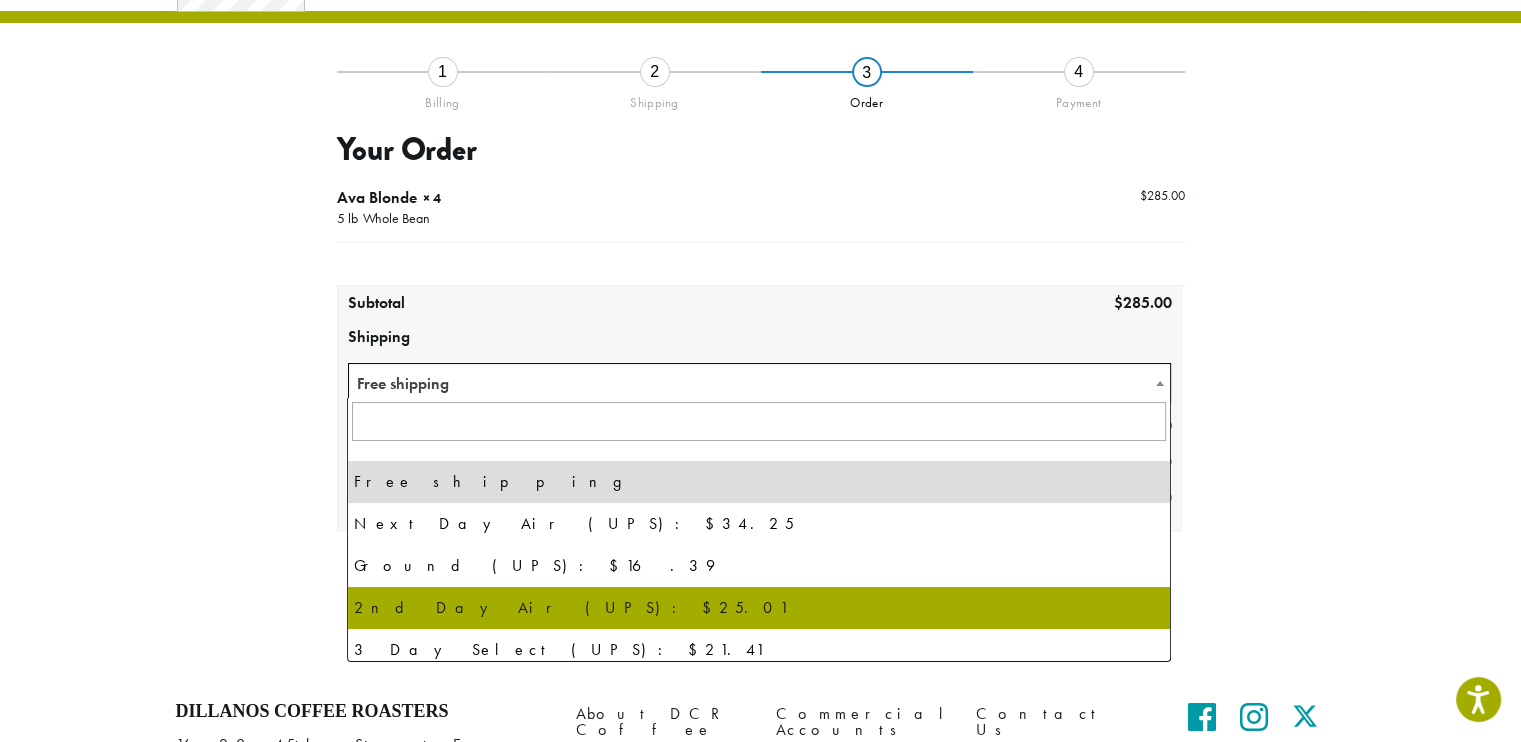 select on "********" 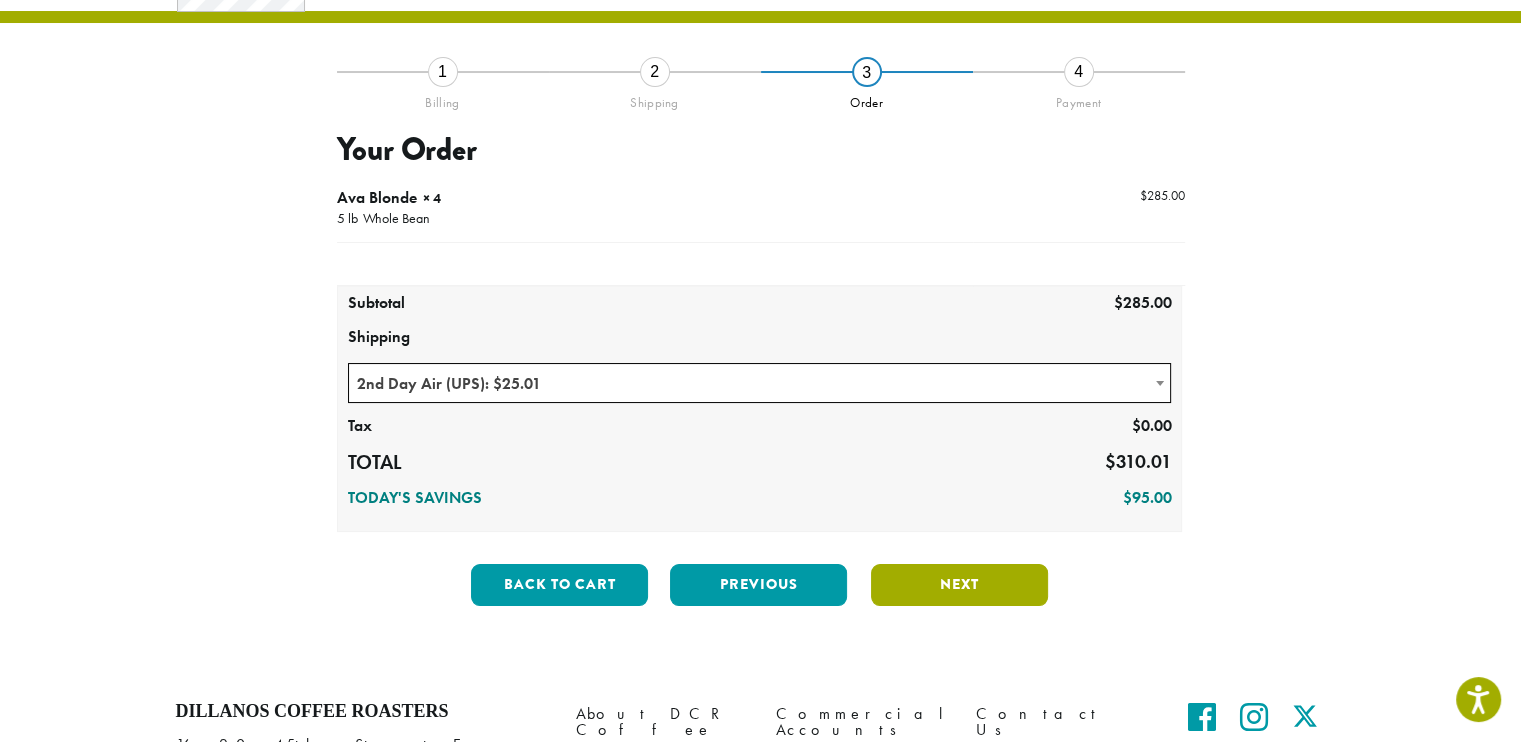 click on "Next" at bounding box center (959, 585) 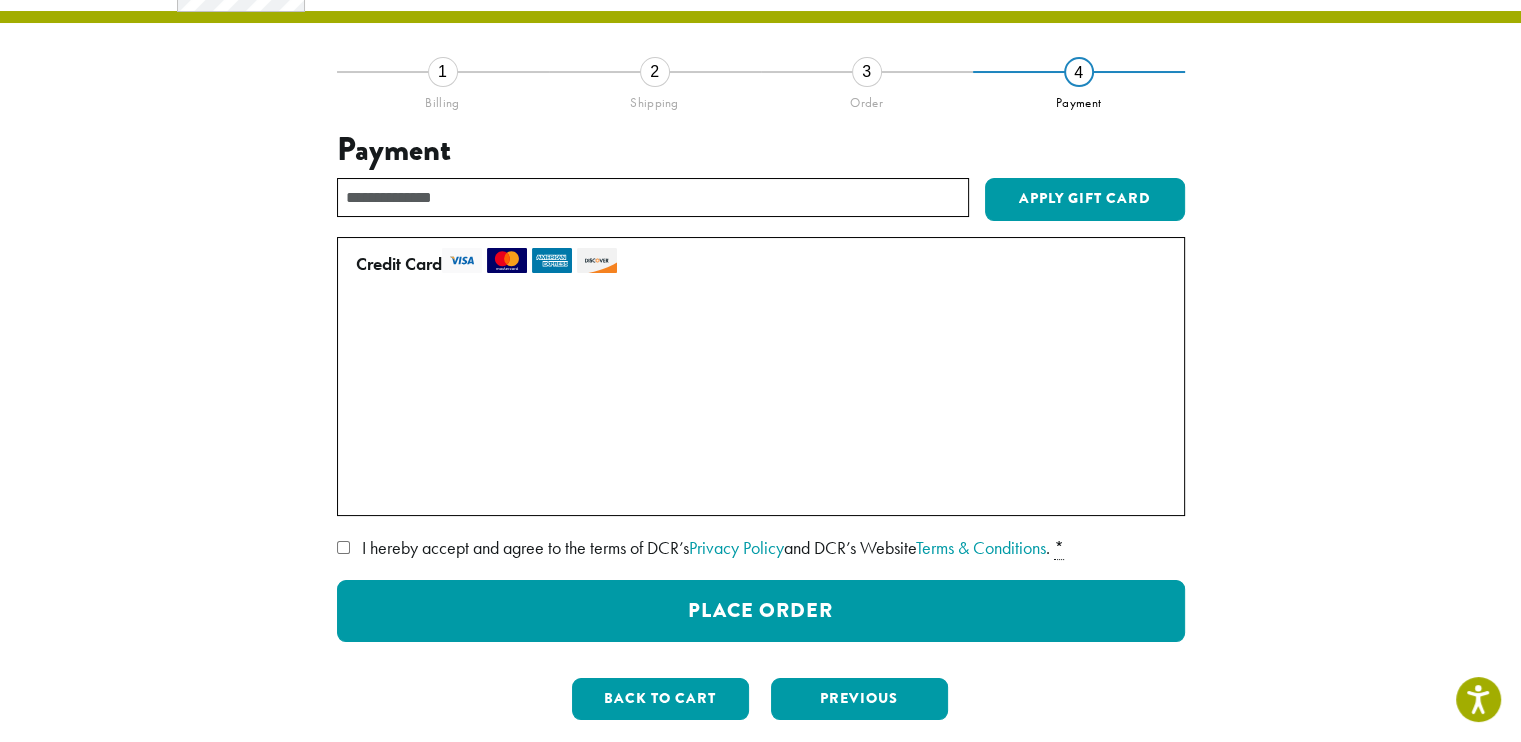 click on "I hereby accept and agree to the terms of DCR’s  Privacy Policy  and DCR’s Website  Terms & Conditions .   *" at bounding box center (761, 548) 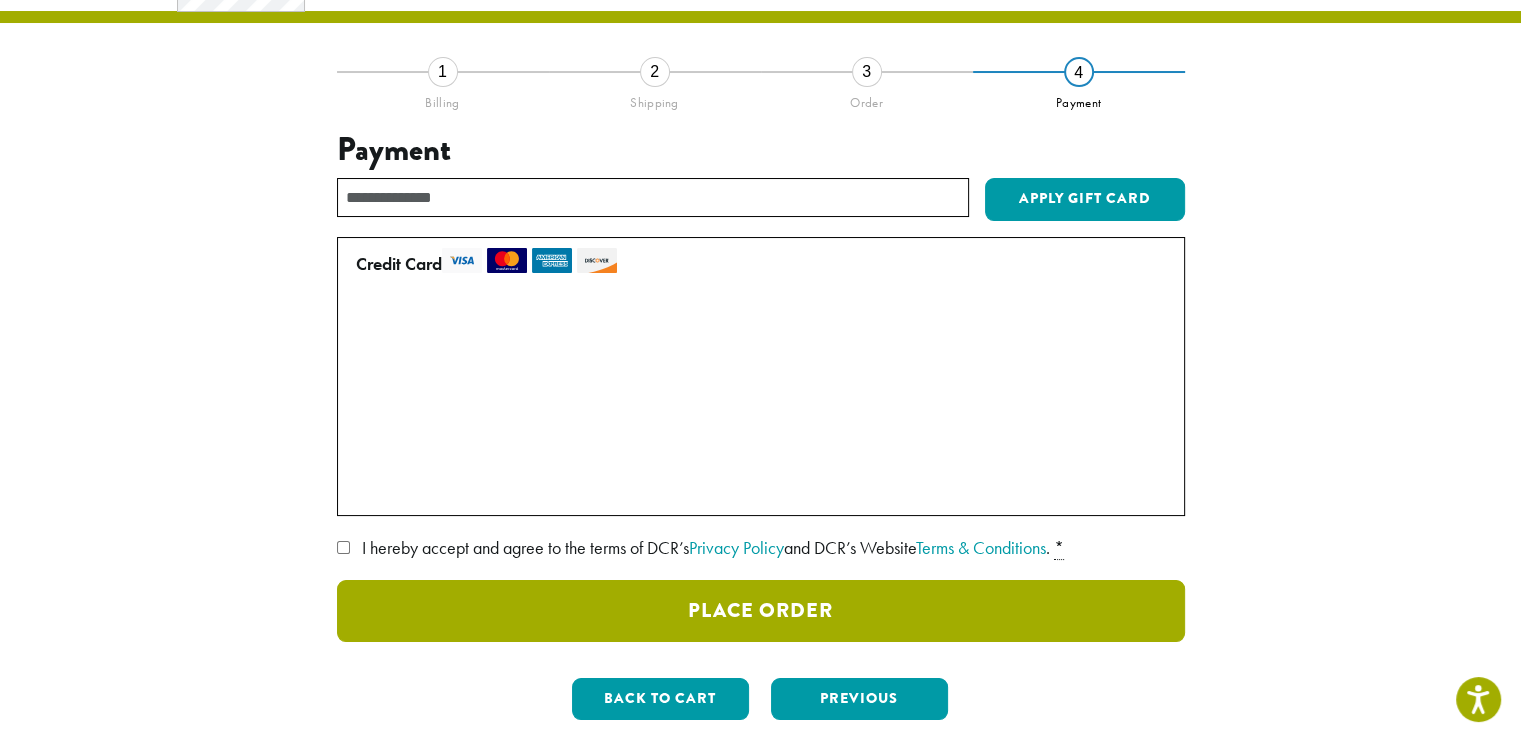 click on "Place Order" at bounding box center [761, 611] 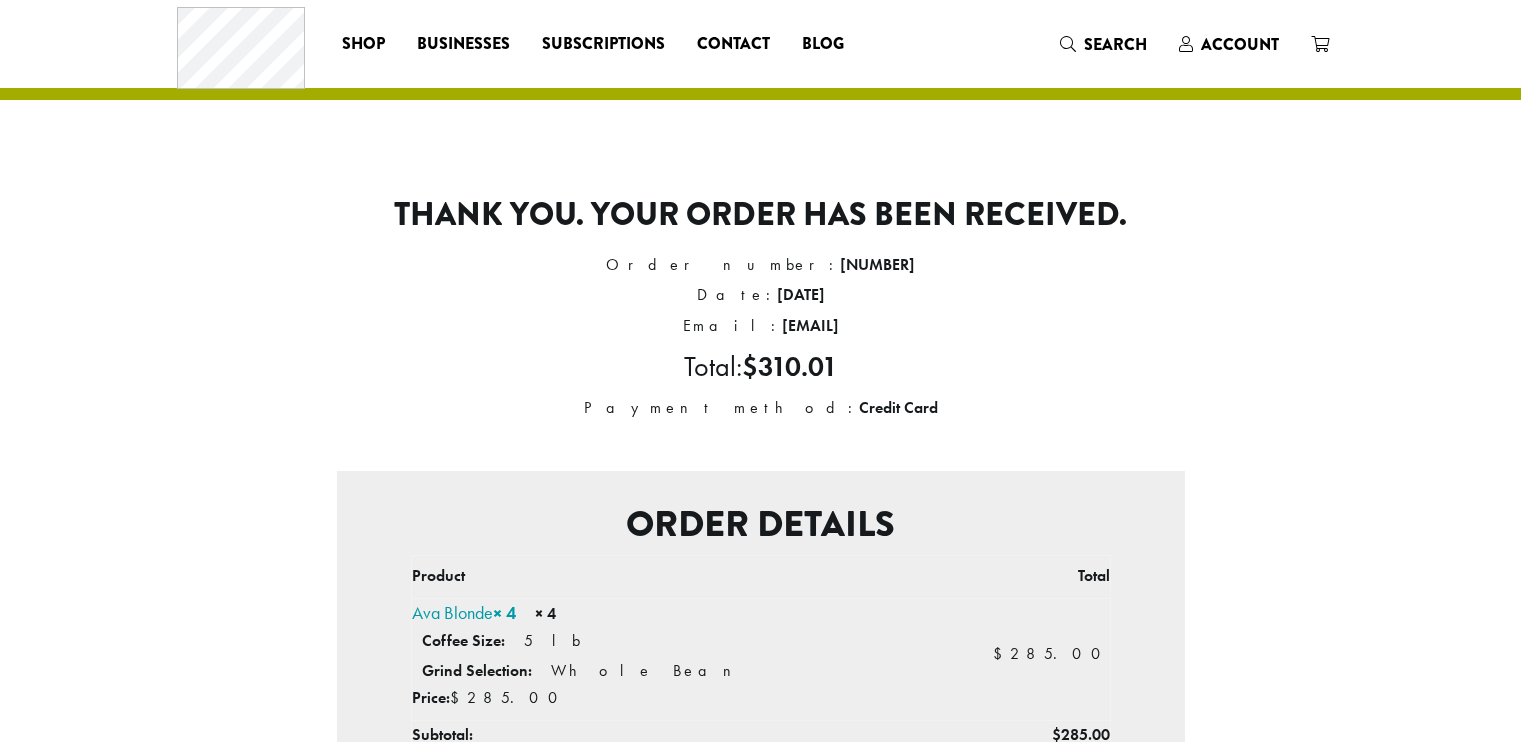 scroll, scrollTop: 0, scrollLeft: 0, axis: both 